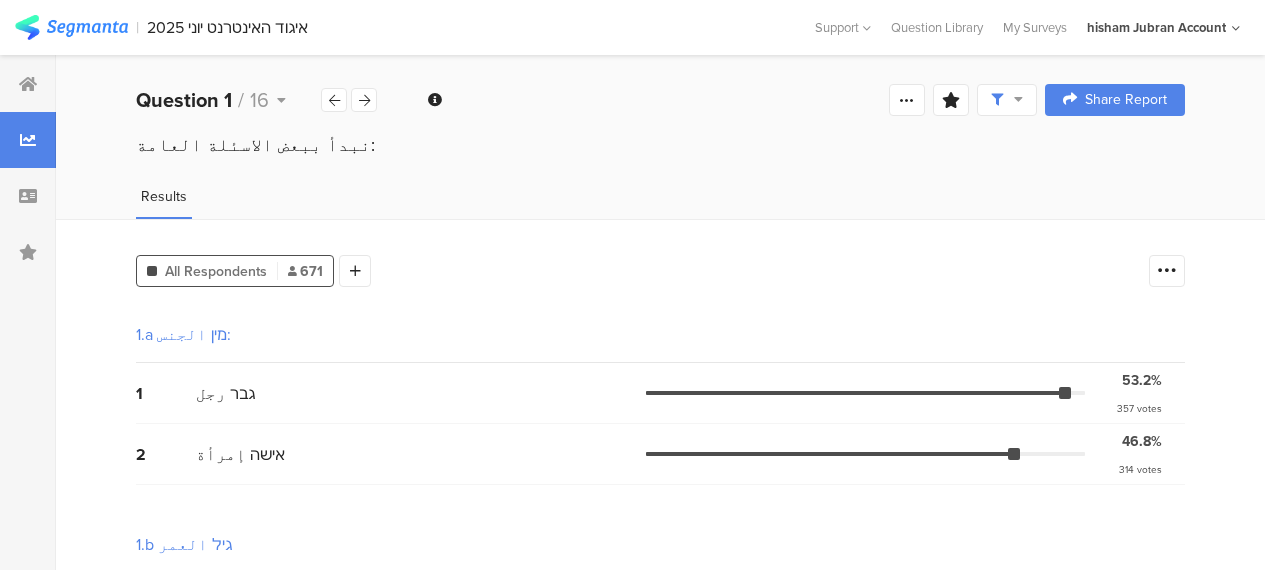 scroll, scrollTop: 0, scrollLeft: 0, axis: both 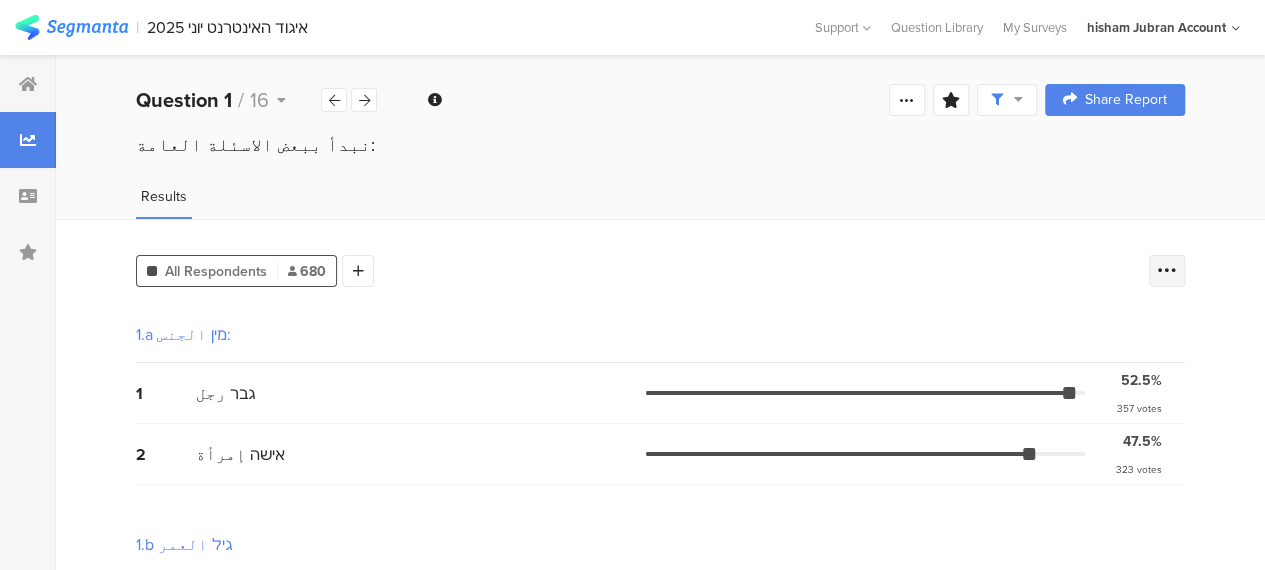 drag, startPoint x: 1192, startPoint y: 263, endPoint x: 1191, endPoint y: 277, distance: 14.035668 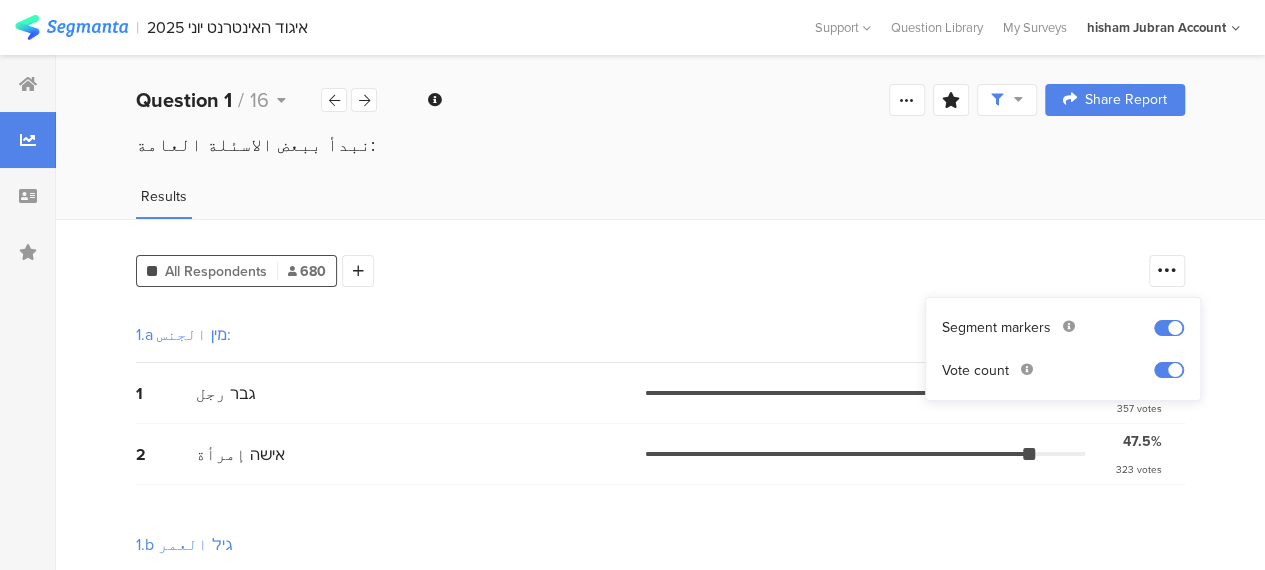 click on "All Respondents       680
Add Segment" at bounding box center (637, 267) 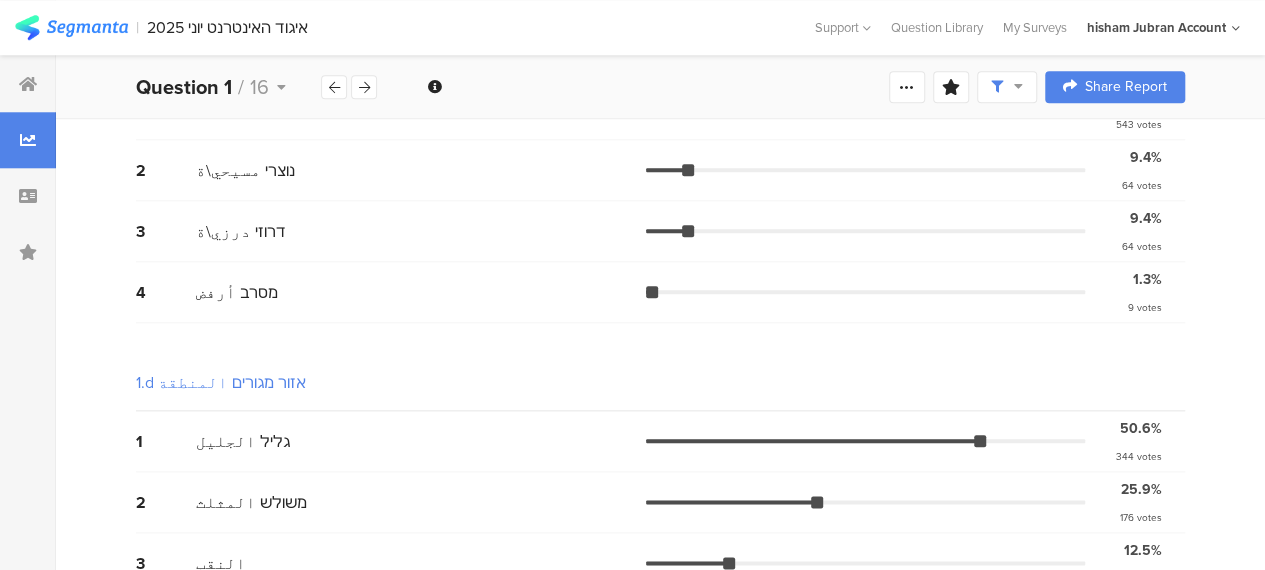 scroll, scrollTop: 1019, scrollLeft: 0, axis: vertical 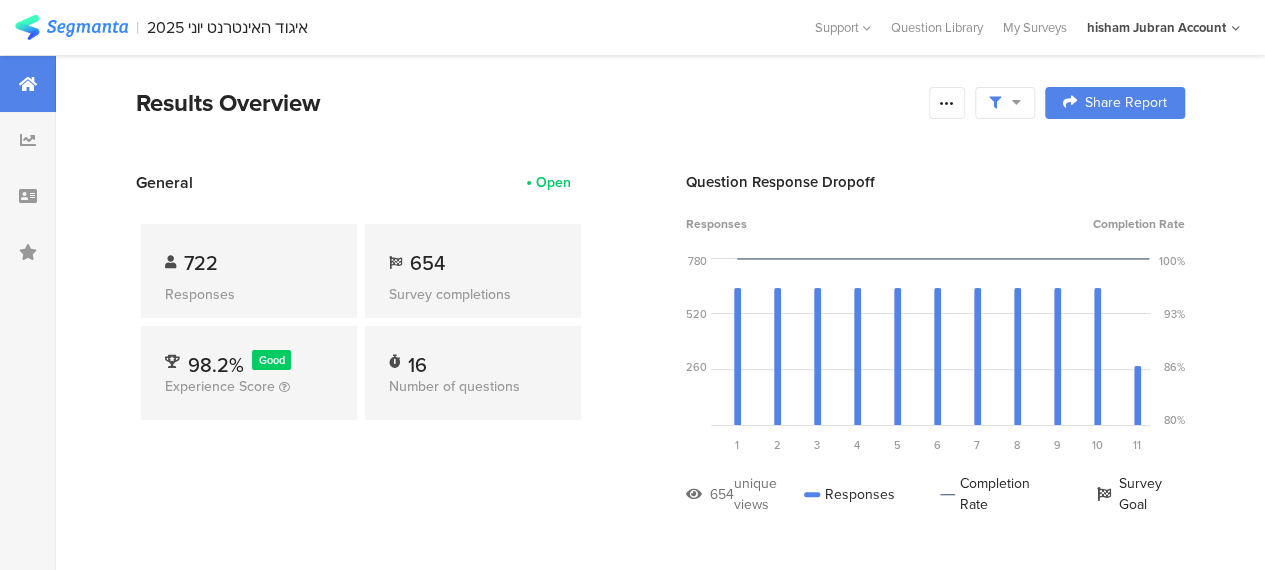 click on "General     Open     722   Responses     654   Survey completions     98.2%   Good   Experience Score
16
Number of questions" at bounding box center (361, 358) 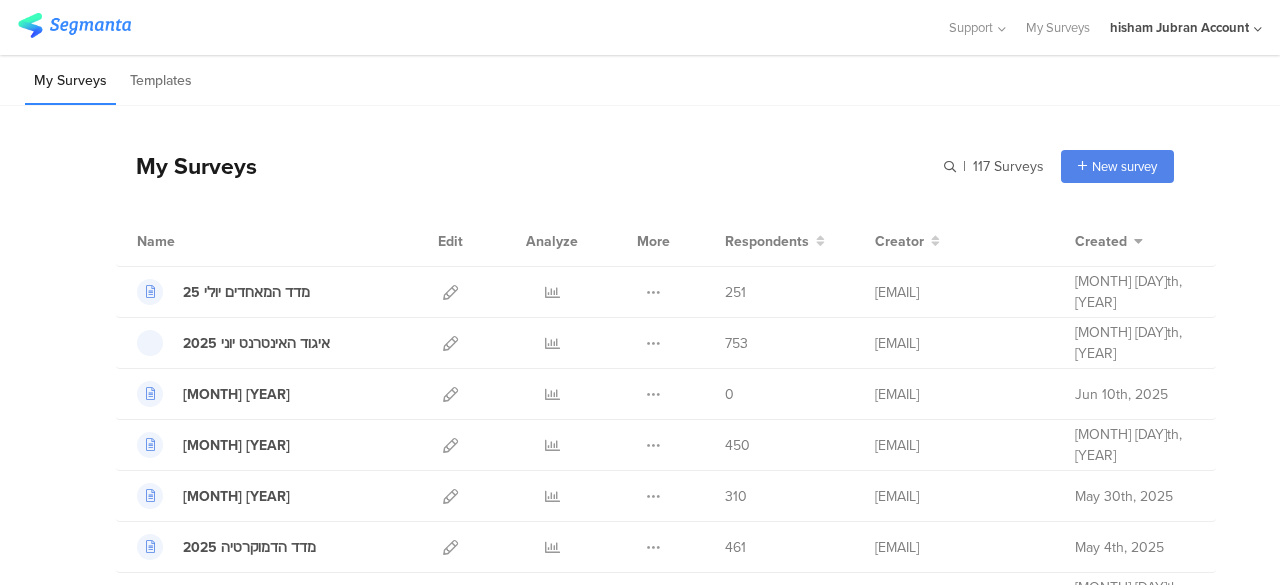 scroll, scrollTop: 0, scrollLeft: 0, axis: both 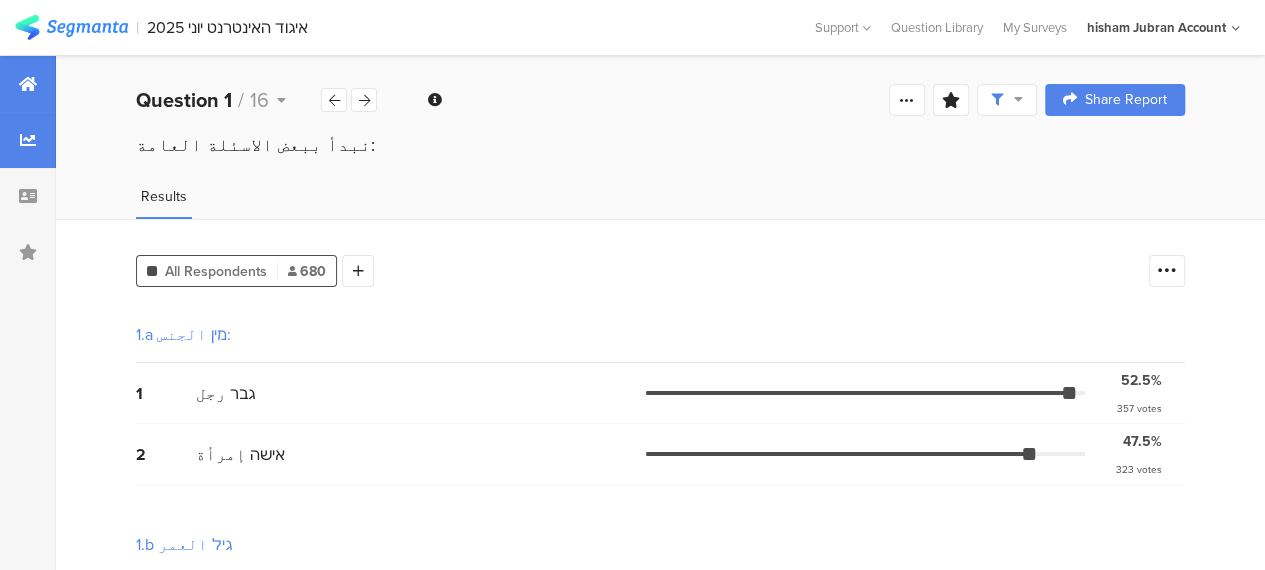 click at bounding box center [28, 84] 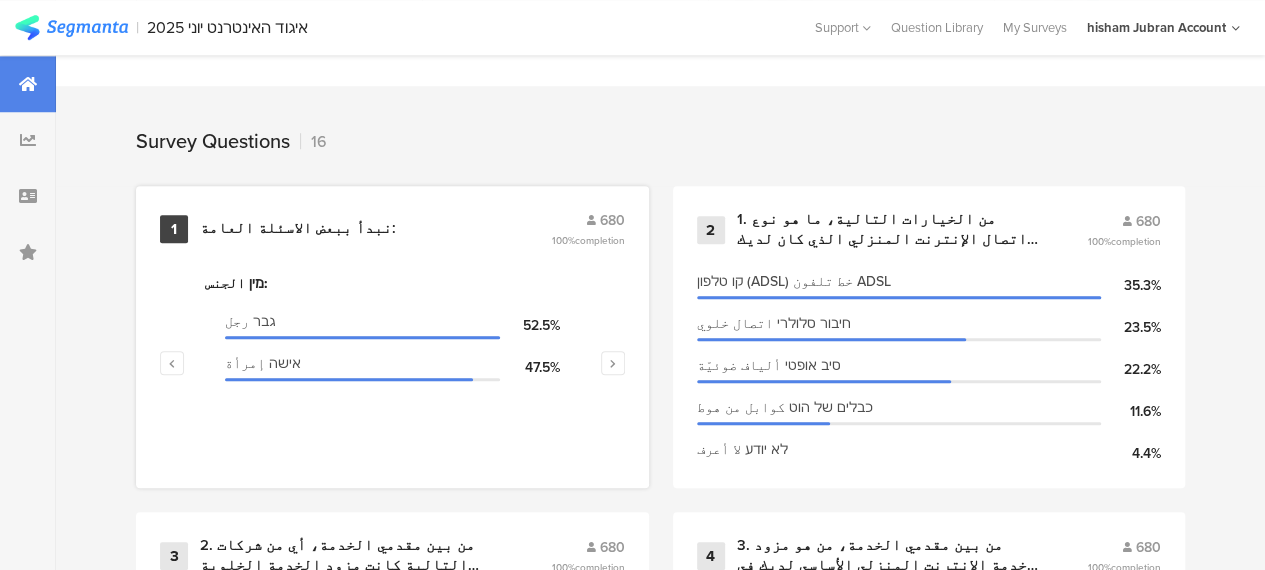 scroll, scrollTop: 1000, scrollLeft: 0, axis: vertical 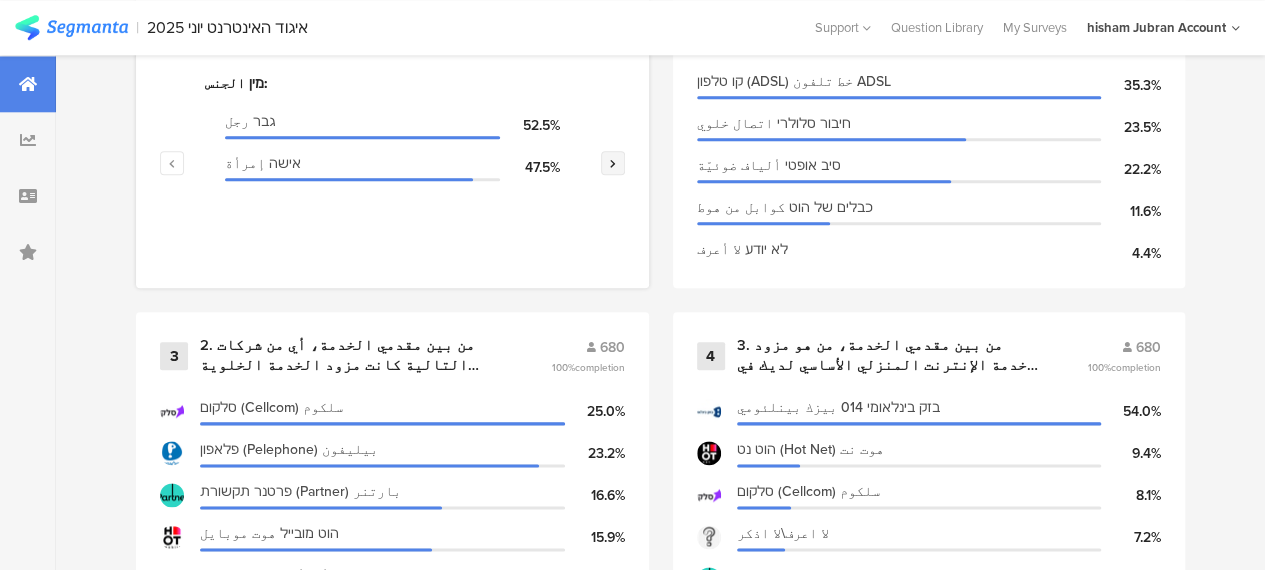 click at bounding box center [613, 163] 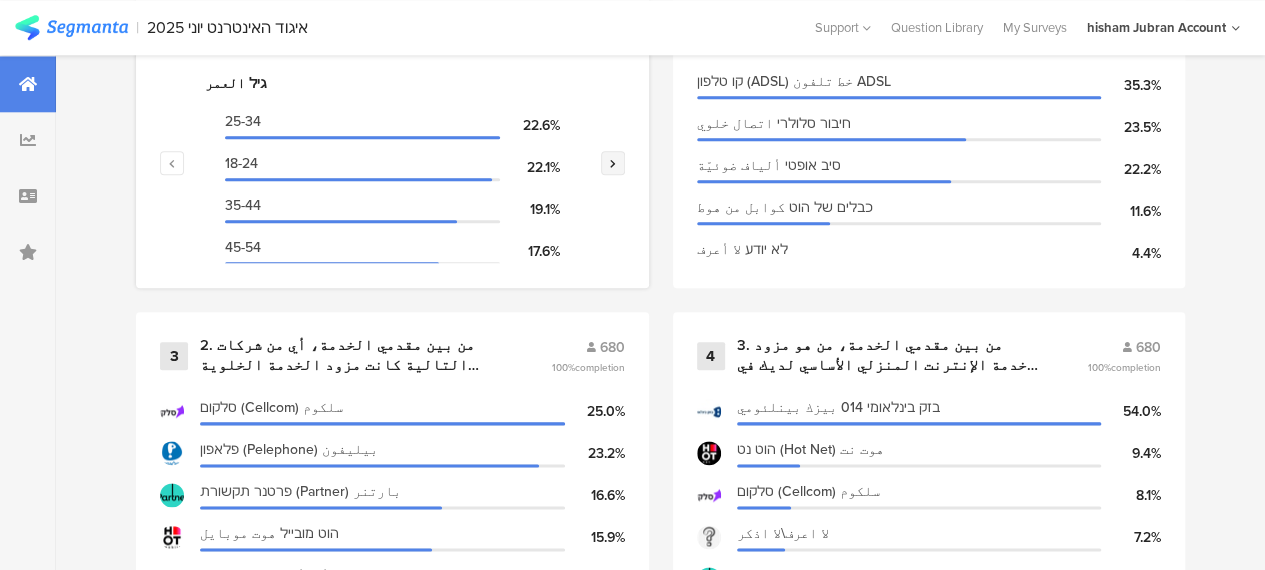 click at bounding box center (612, 163) 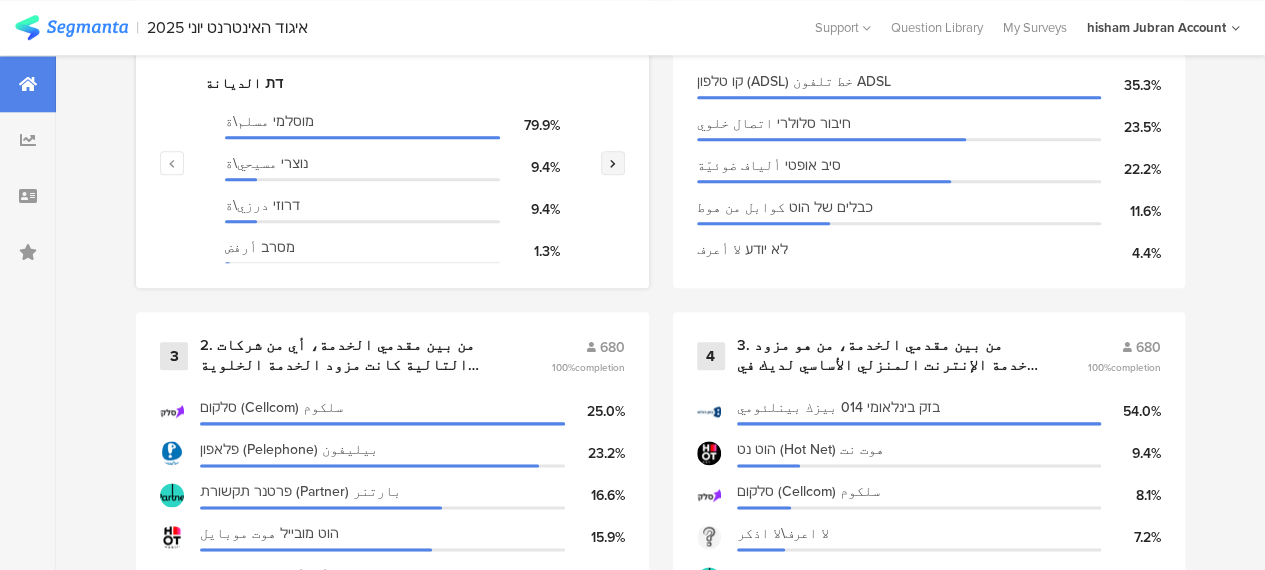 click at bounding box center [612, 163] 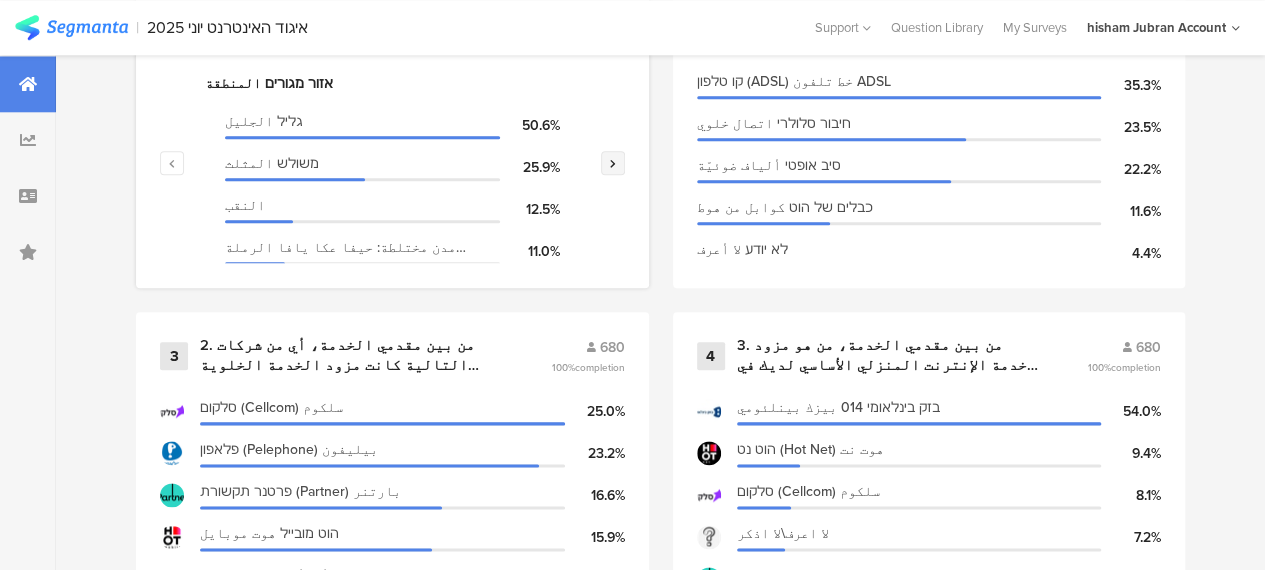 click at bounding box center [612, 163] 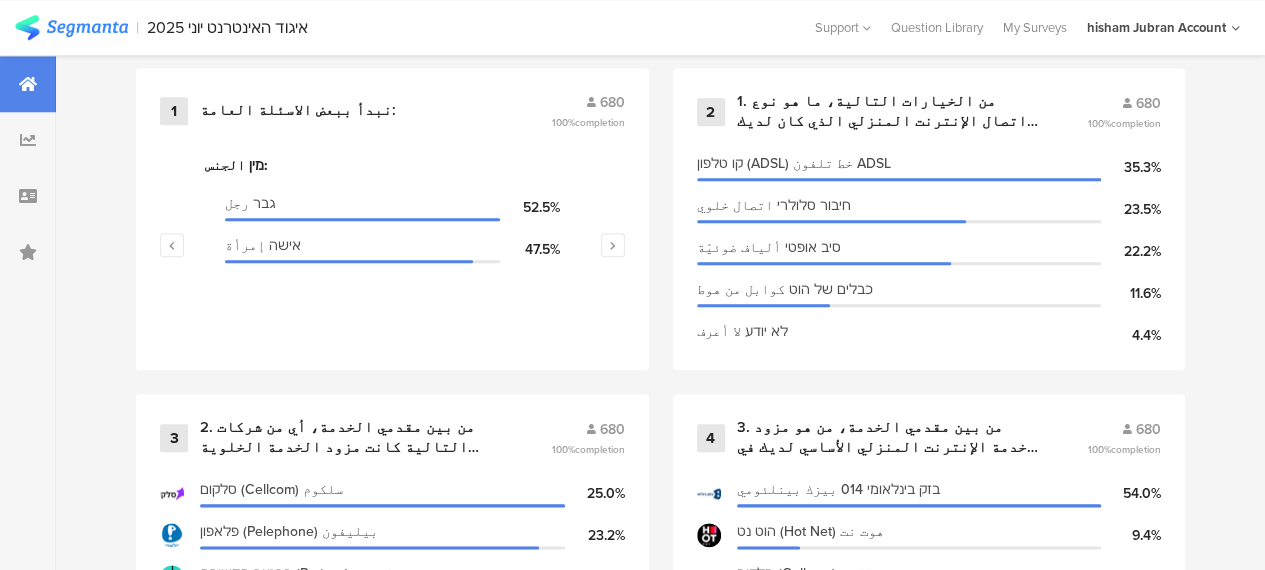 scroll, scrollTop: 900, scrollLeft: 0, axis: vertical 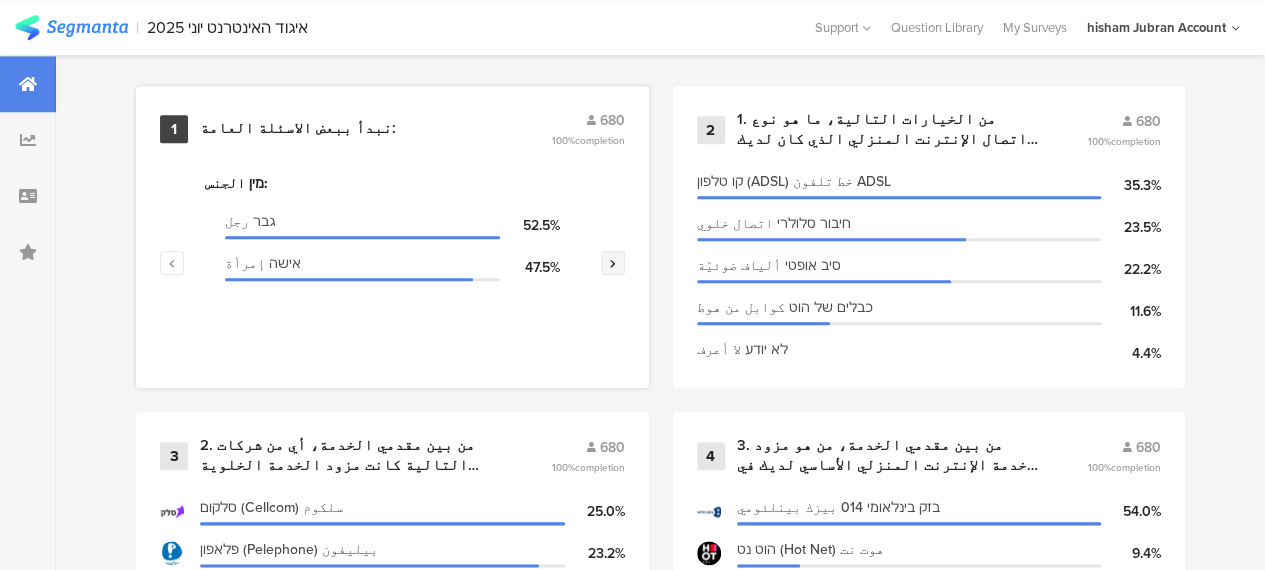 click at bounding box center [612, 263] 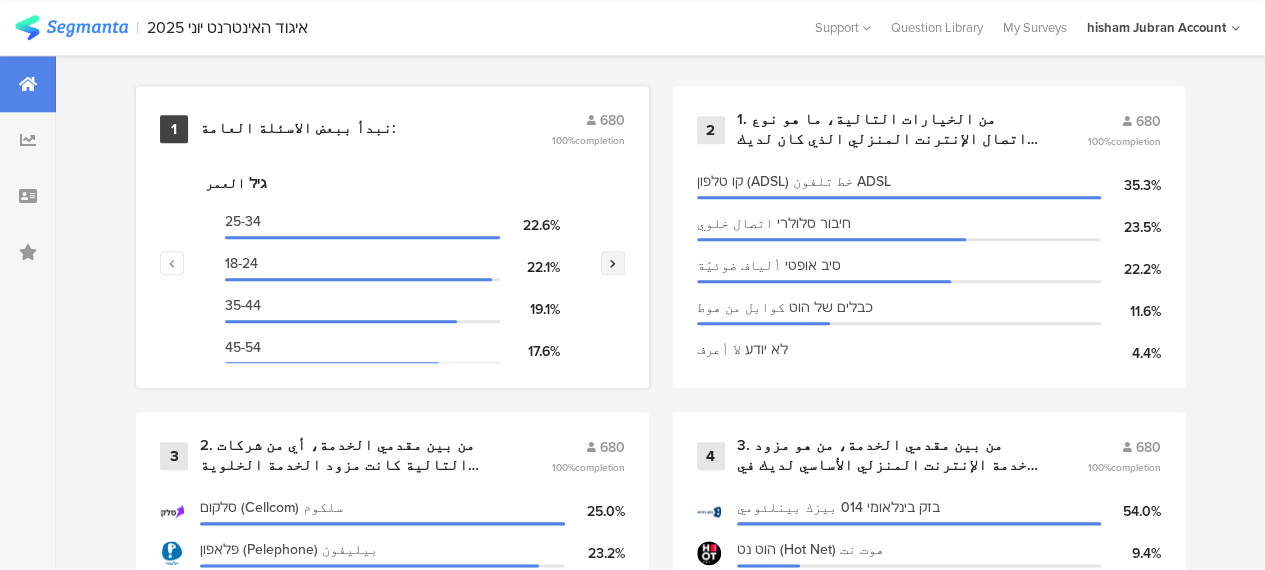 click at bounding box center (612, 263) 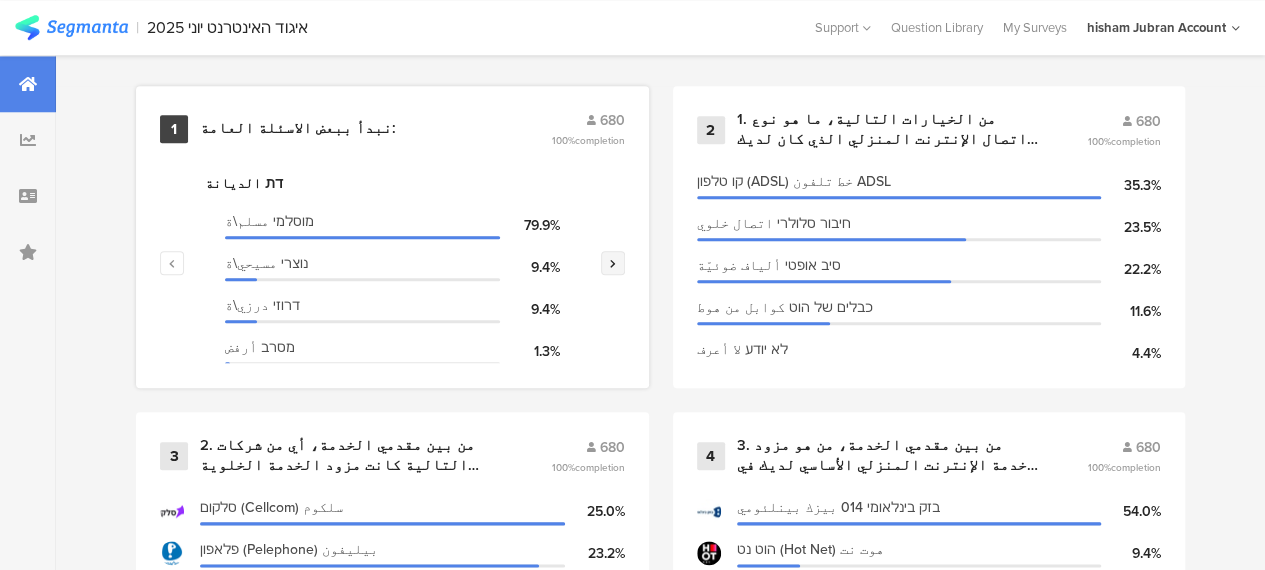 click at bounding box center (612, 263) 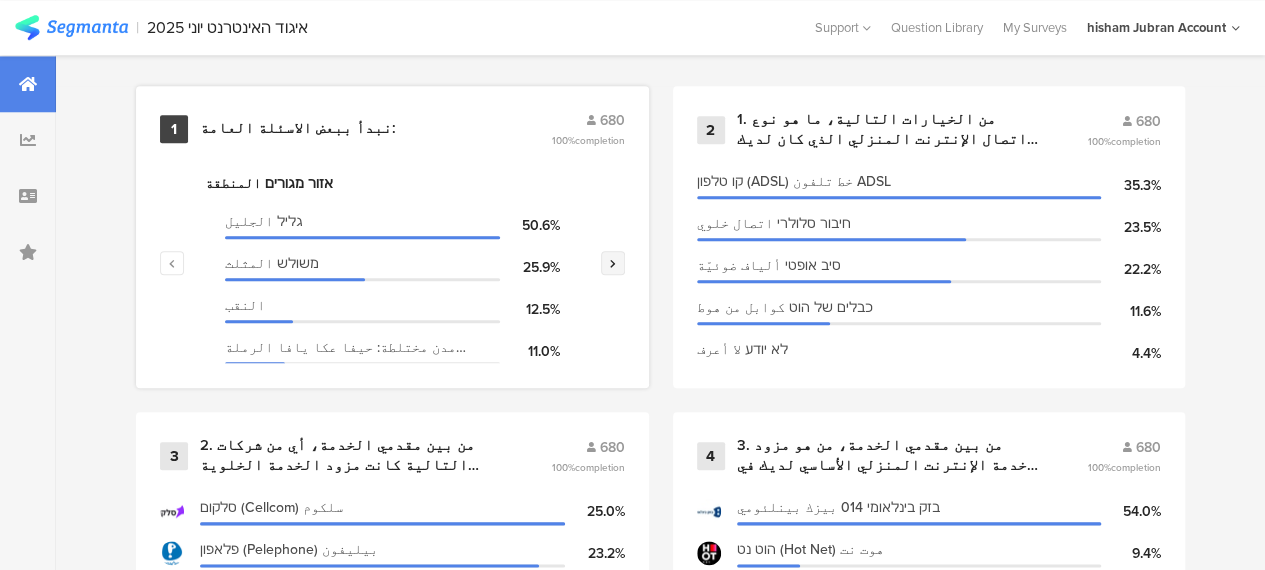 click at bounding box center [612, 263] 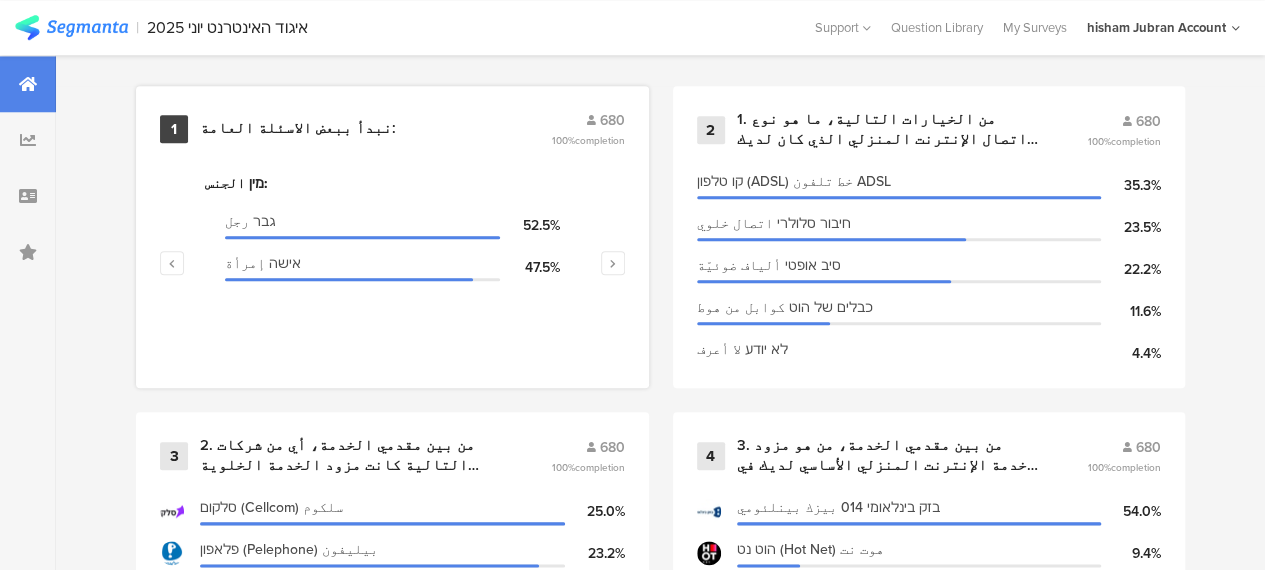 click on "نبدأ ببعض الاسئلة العامة:" at bounding box center (298, 129) 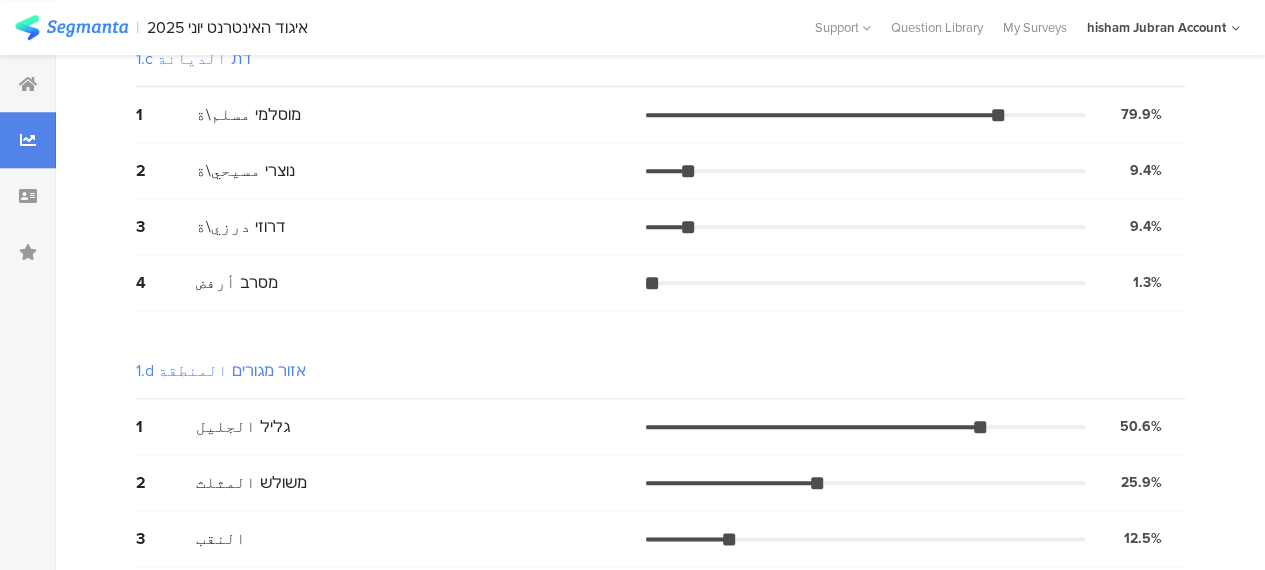 scroll, scrollTop: 0, scrollLeft: 0, axis: both 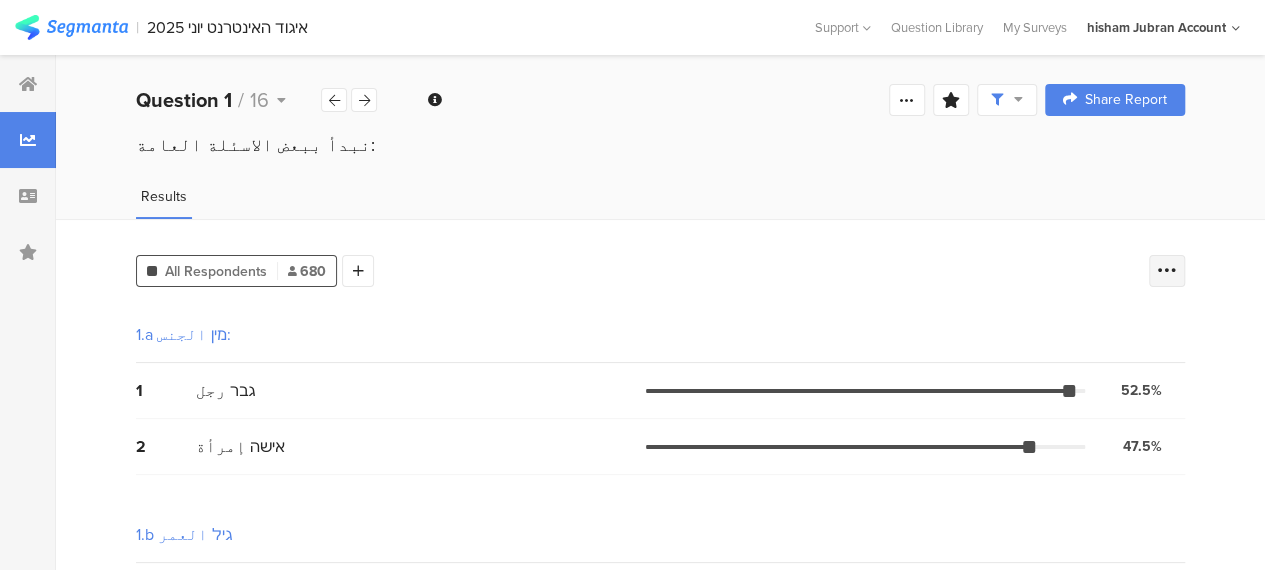 click at bounding box center [1167, 271] 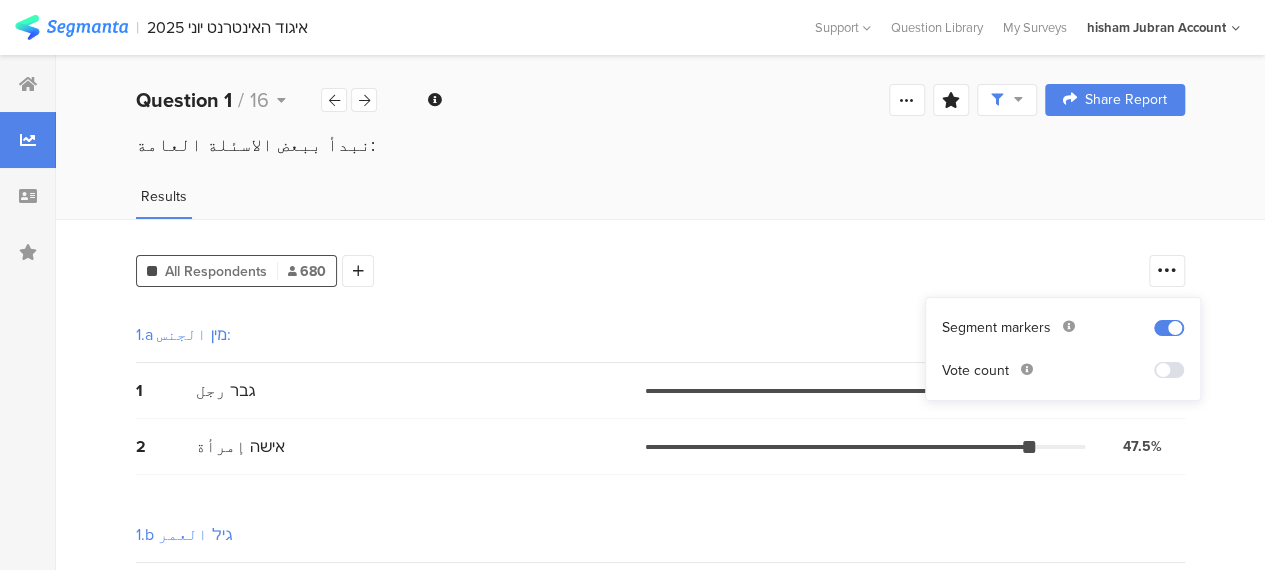 click at bounding box center (1169, 328) 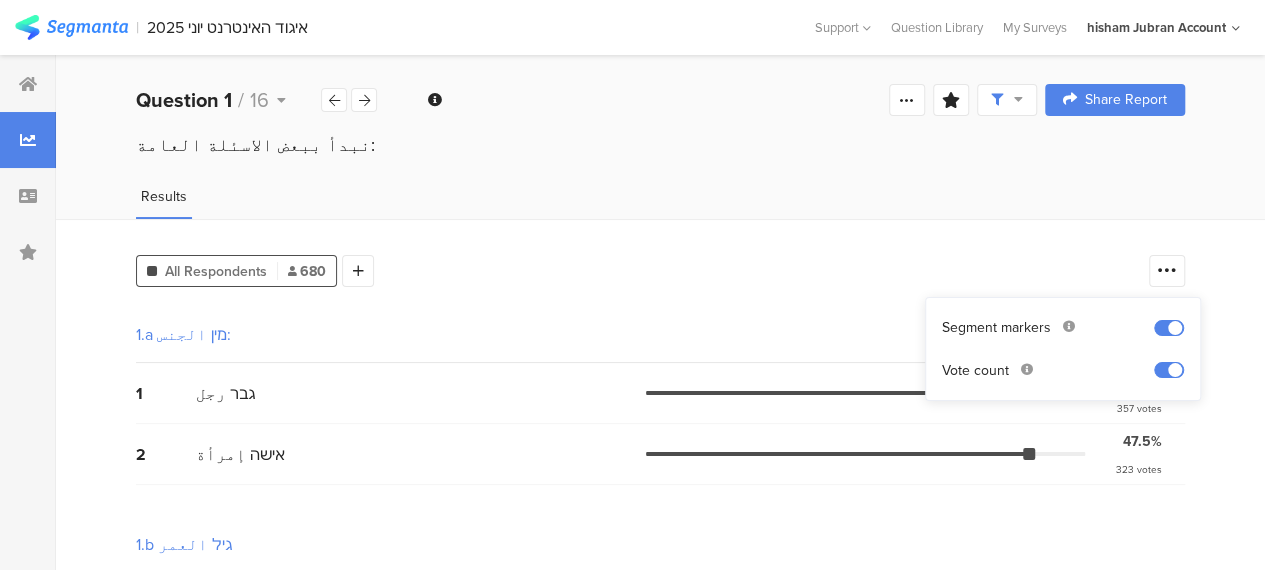click on "1     גבר رجل             52.5%   357 votes" at bounding box center [660, 393] 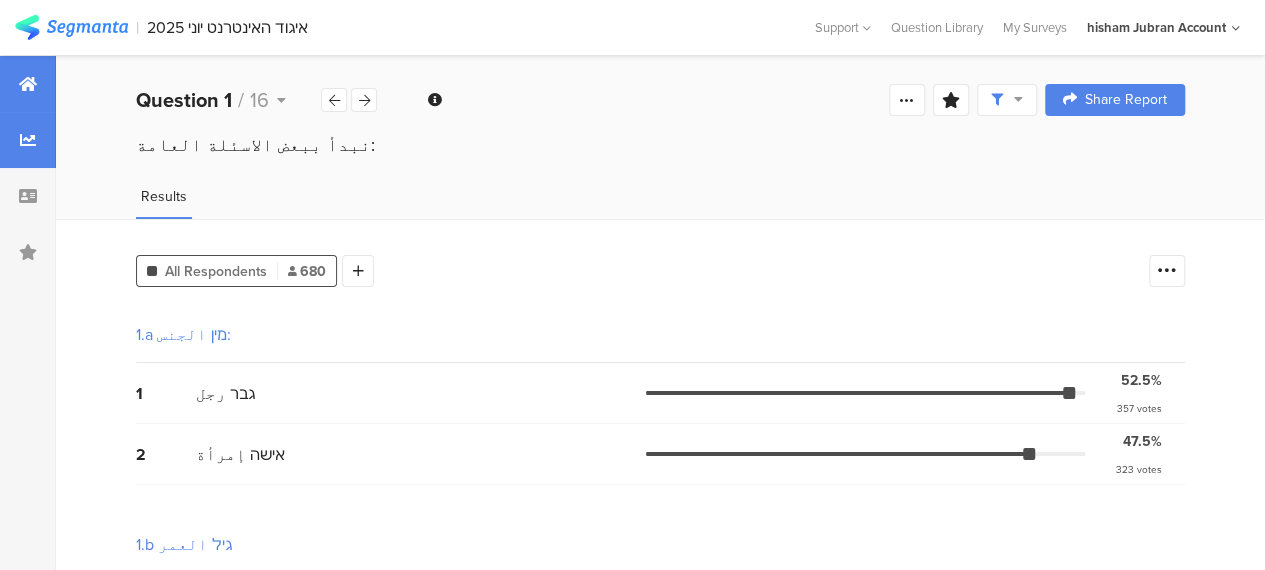 click at bounding box center (28, 84) 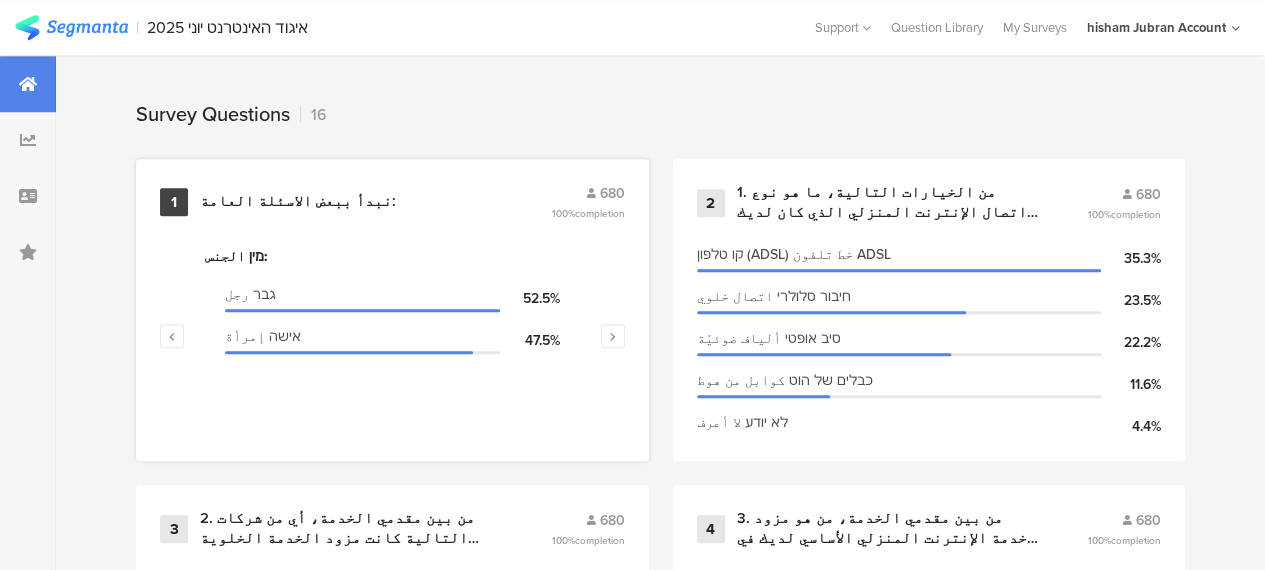 scroll, scrollTop: 600, scrollLeft: 0, axis: vertical 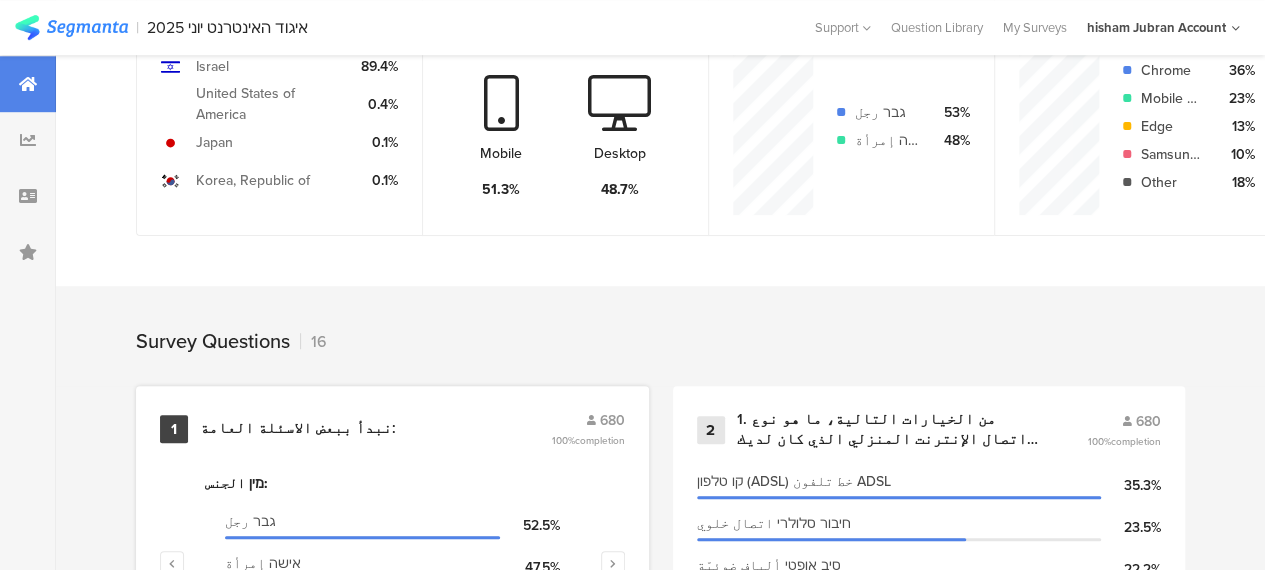 click on "نبدأ ببعض الاسئلة العامة:" at bounding box center (298, 429) 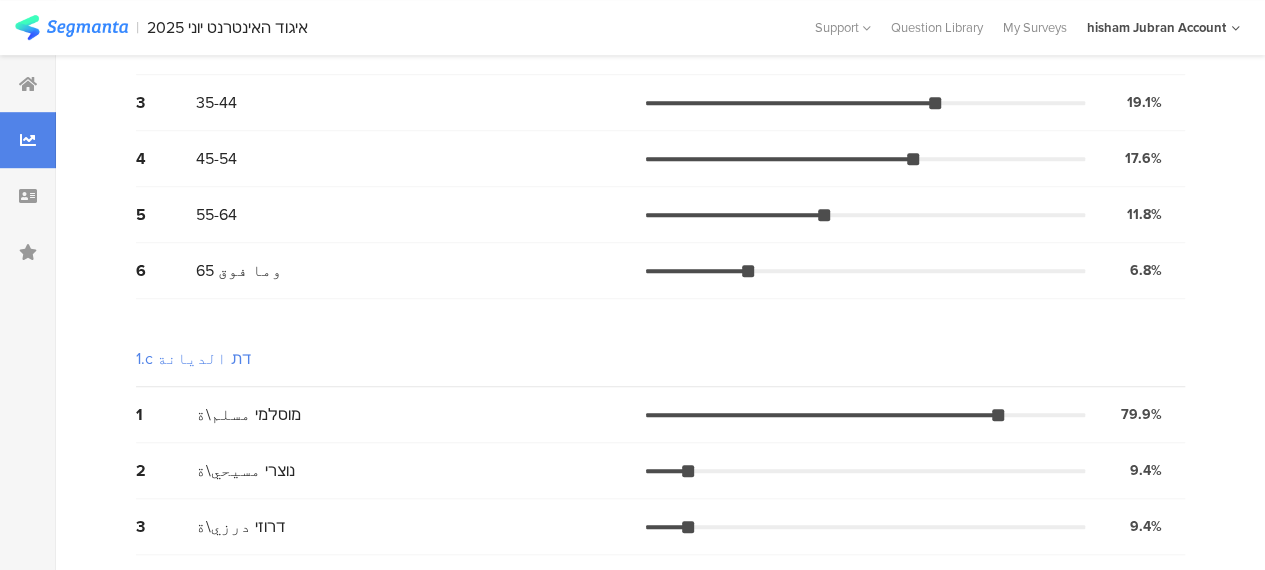 scroll, scrollTop: 0, scrollLeft: 0, axis: both 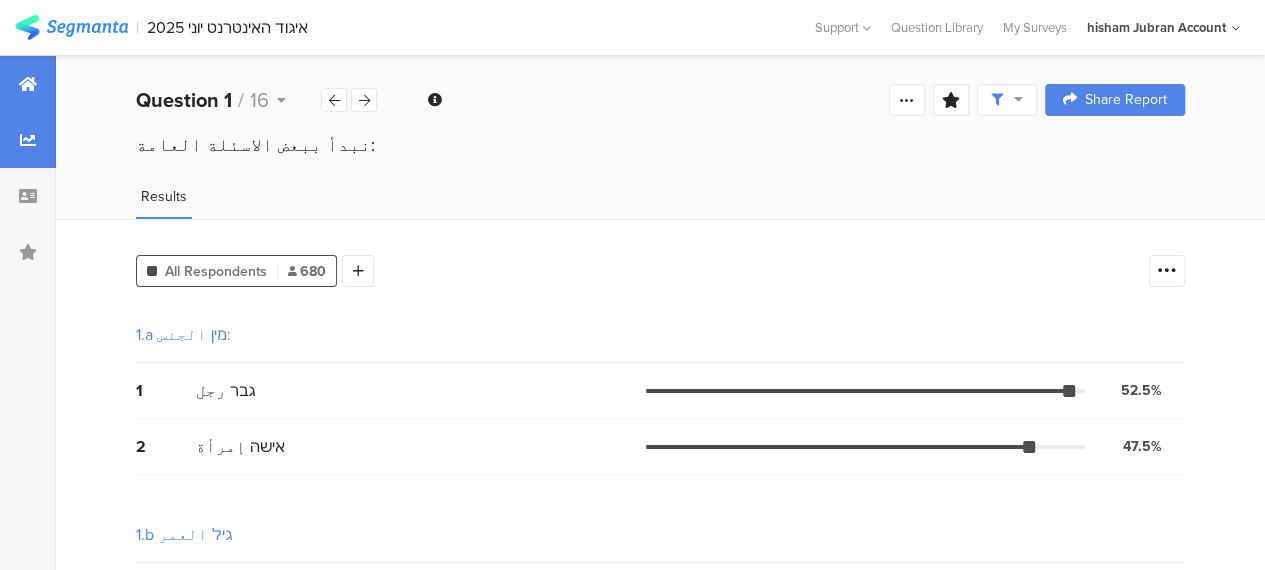 click at bounding box center (28, 84) 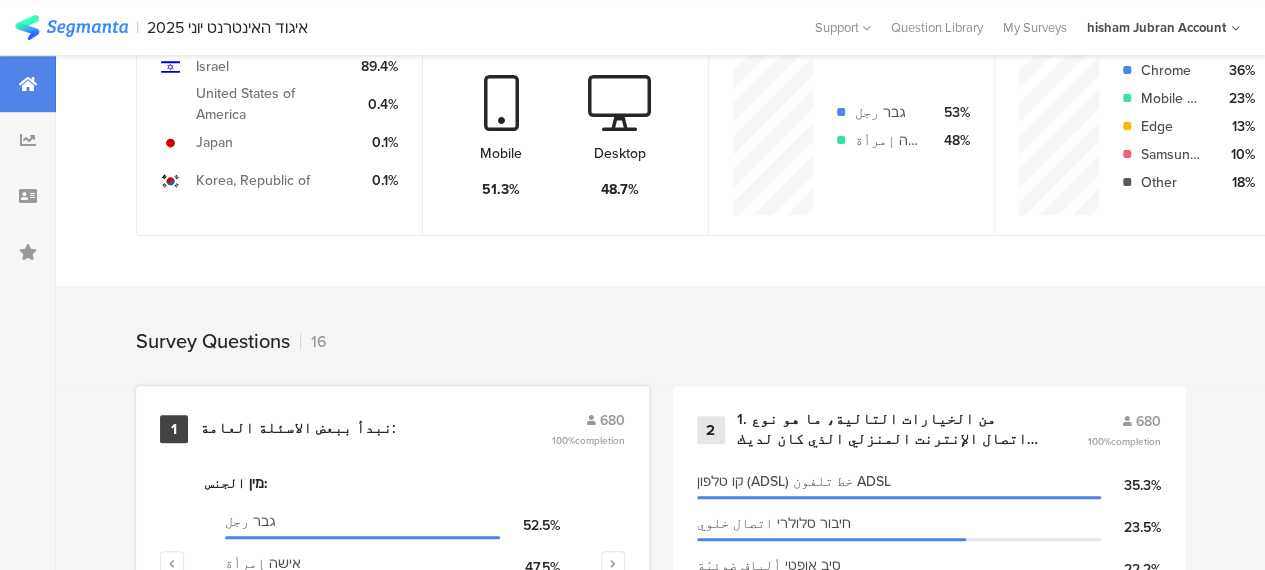 scroll, scrollTop: 800, scrollLeft: 0, axis: vertical 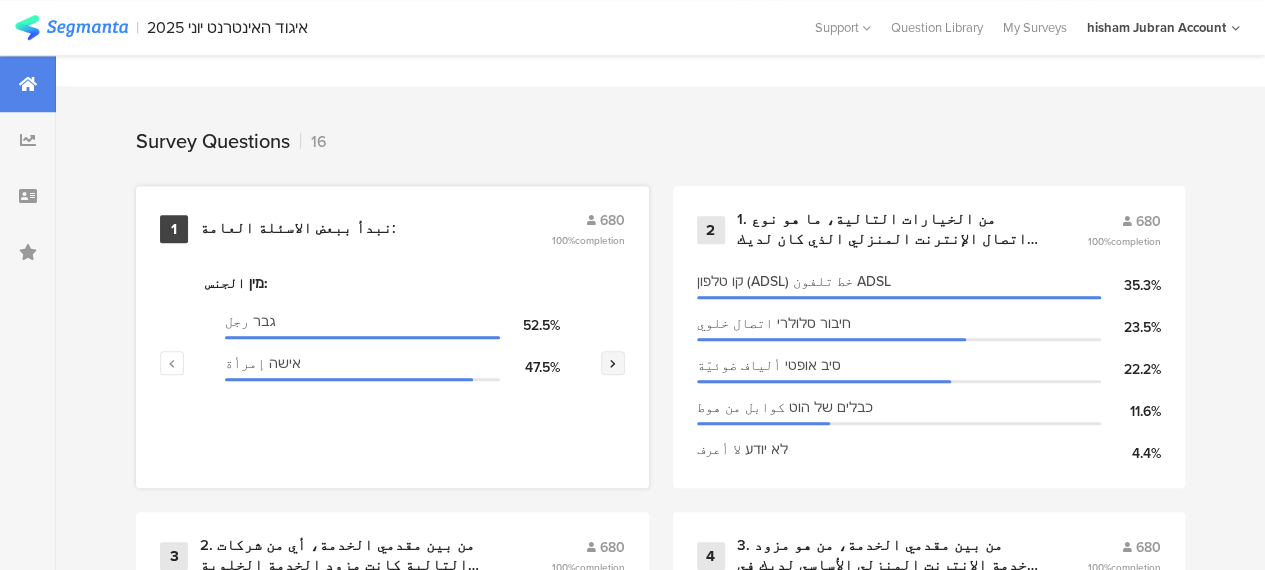 click at bounding box center (613, 363) 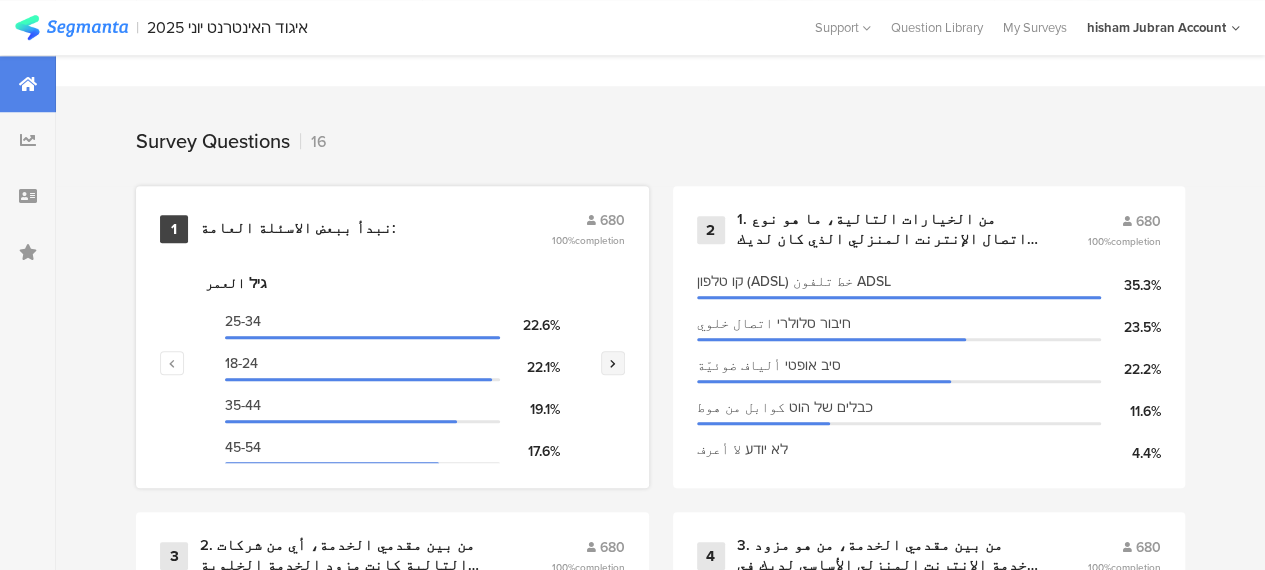 click at bounding box center [613, 363] 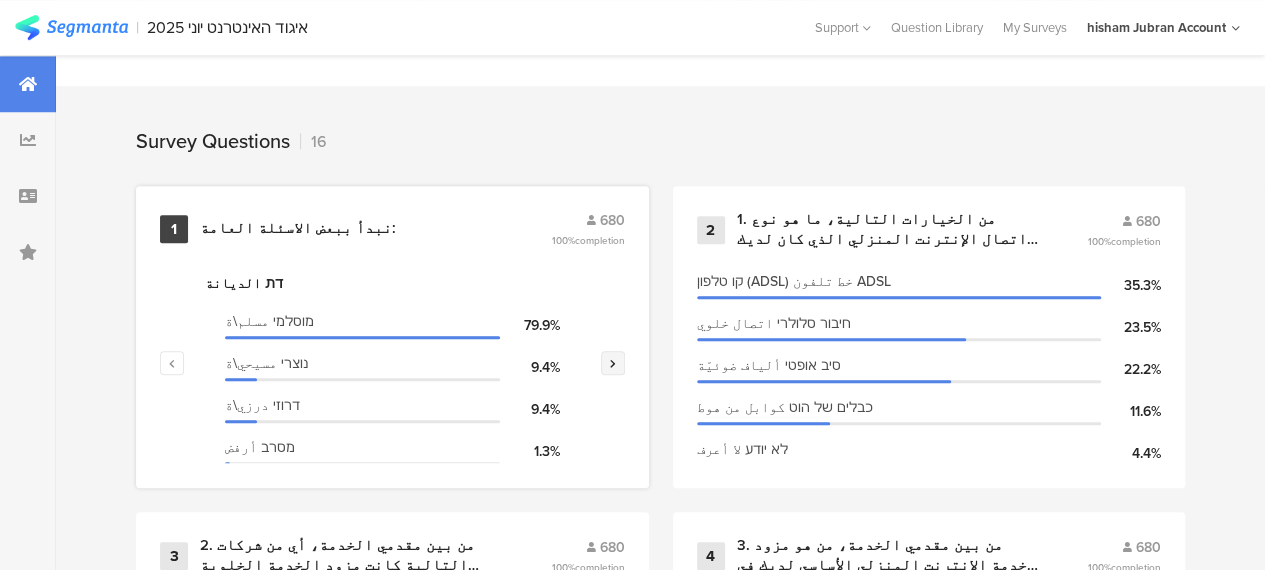 click at bounding box center (612, 363) 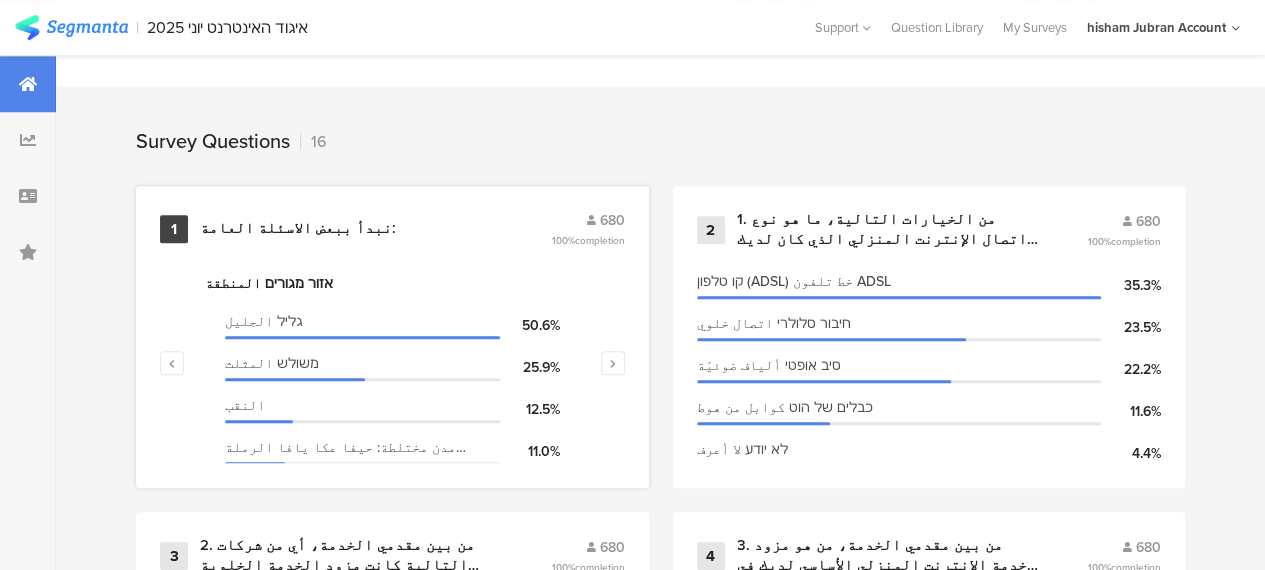 click on "نبدأ ببعض الاسئلة العامة:" at bounding box center (298, 229) 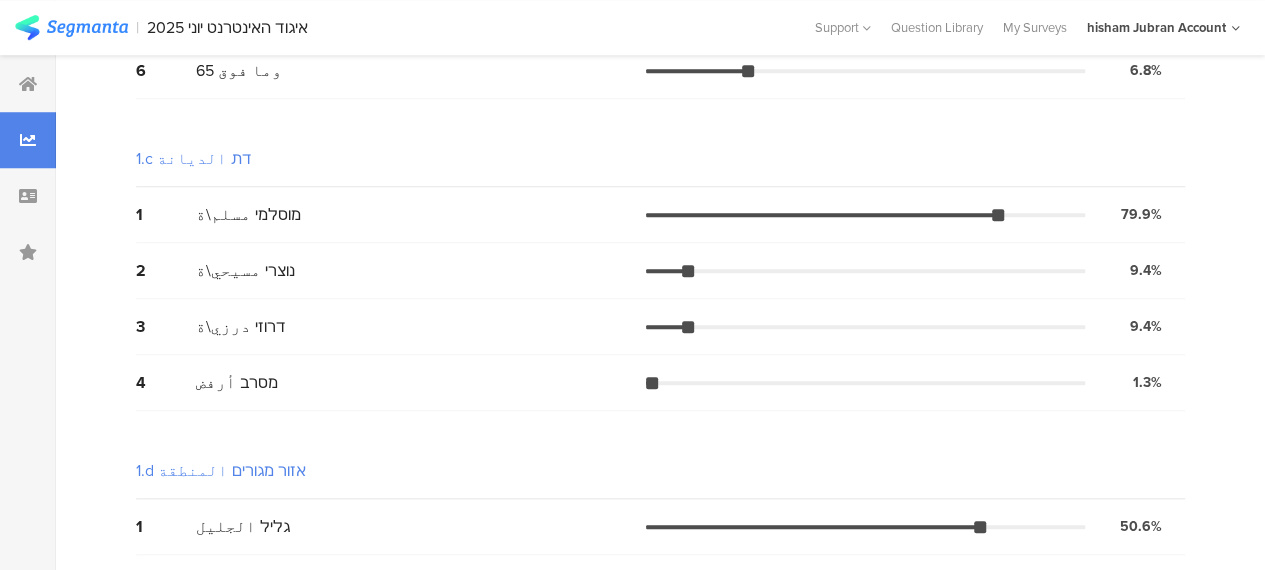 scroll, scrollTop: 0, scrollLeft: 0, axis: both 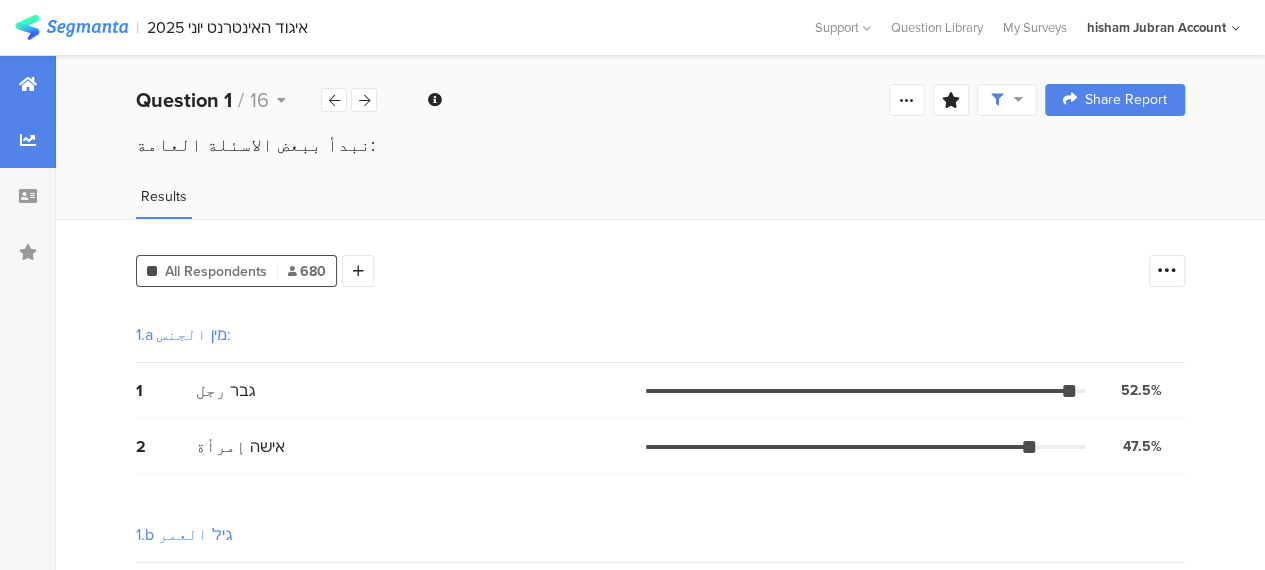 click at bounding box center [28, 84] 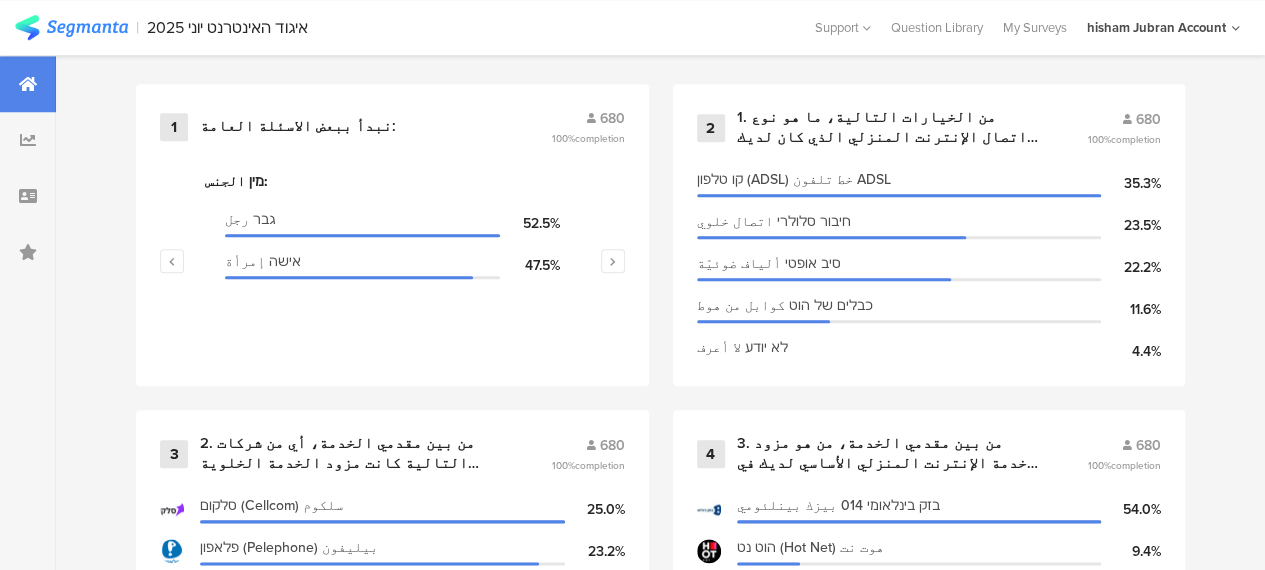 scroll, scrollTop: 1000, scrollLeft: 0, axis: vertical 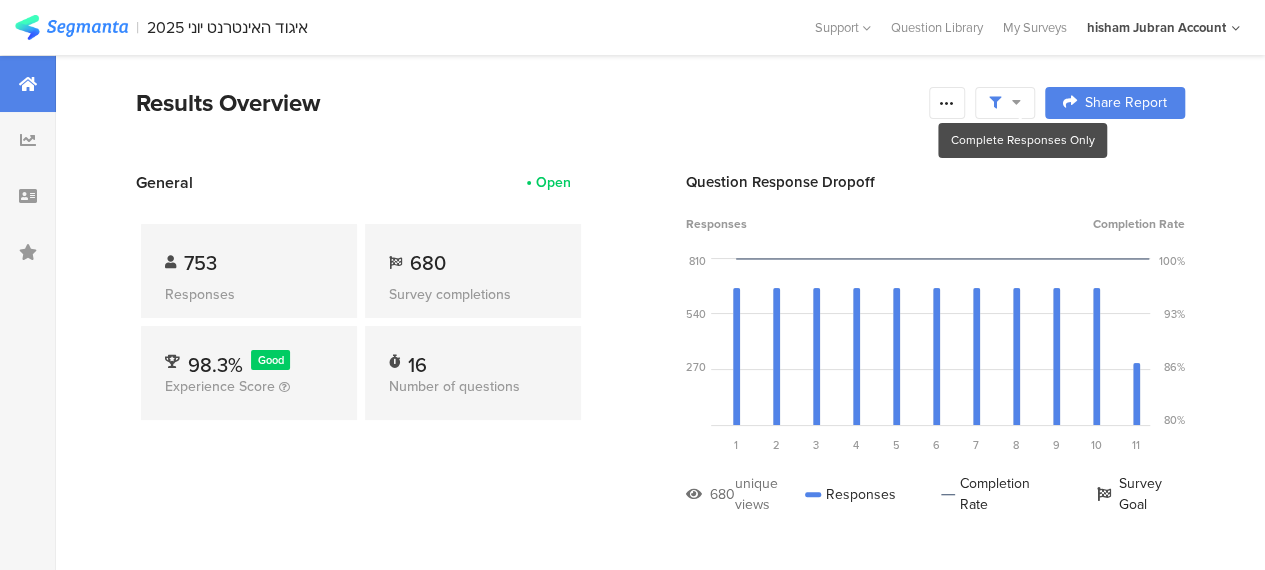 click at bounding box center (1016, 102) 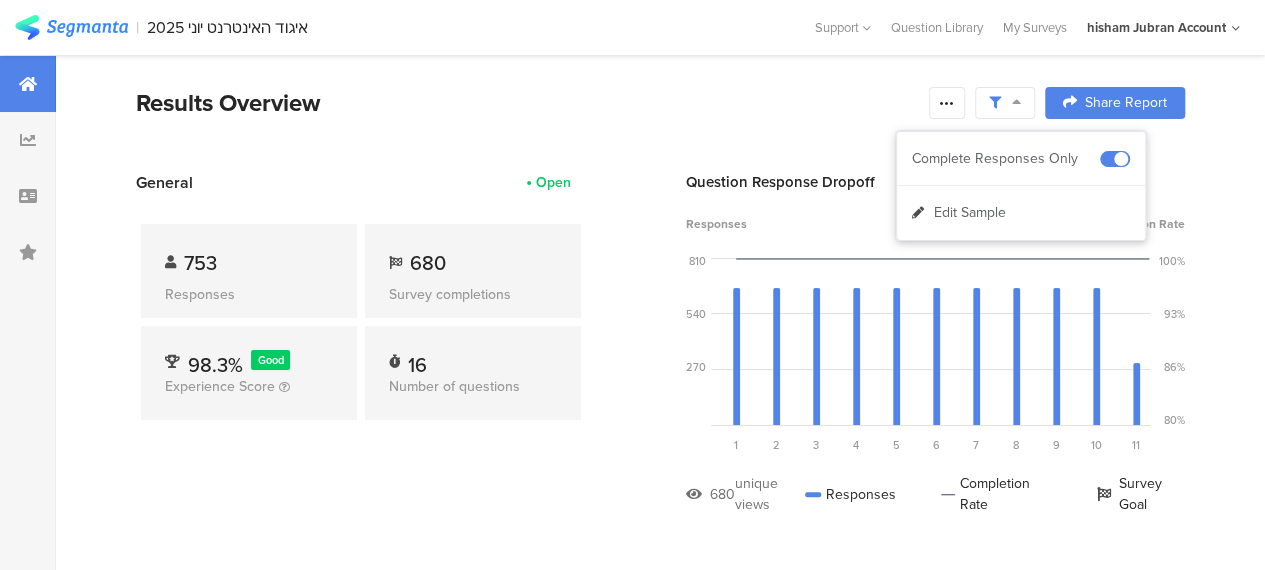 click on "Results Overview" at bounding box center (527, 103) 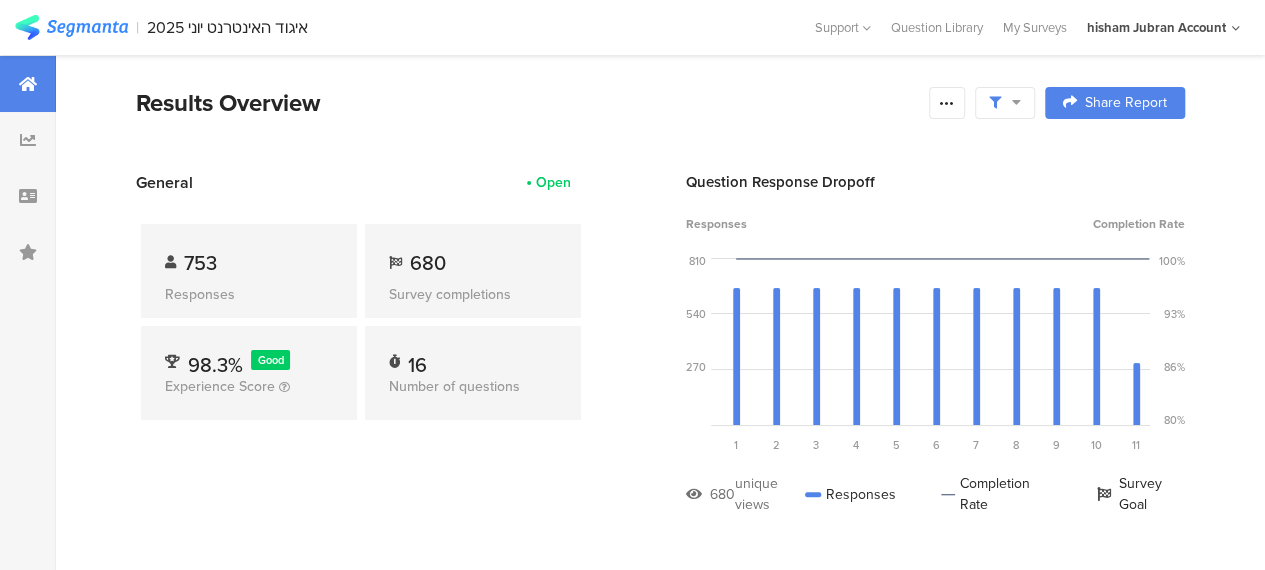 click on "Results Overview" at bounding box center [527, 103] 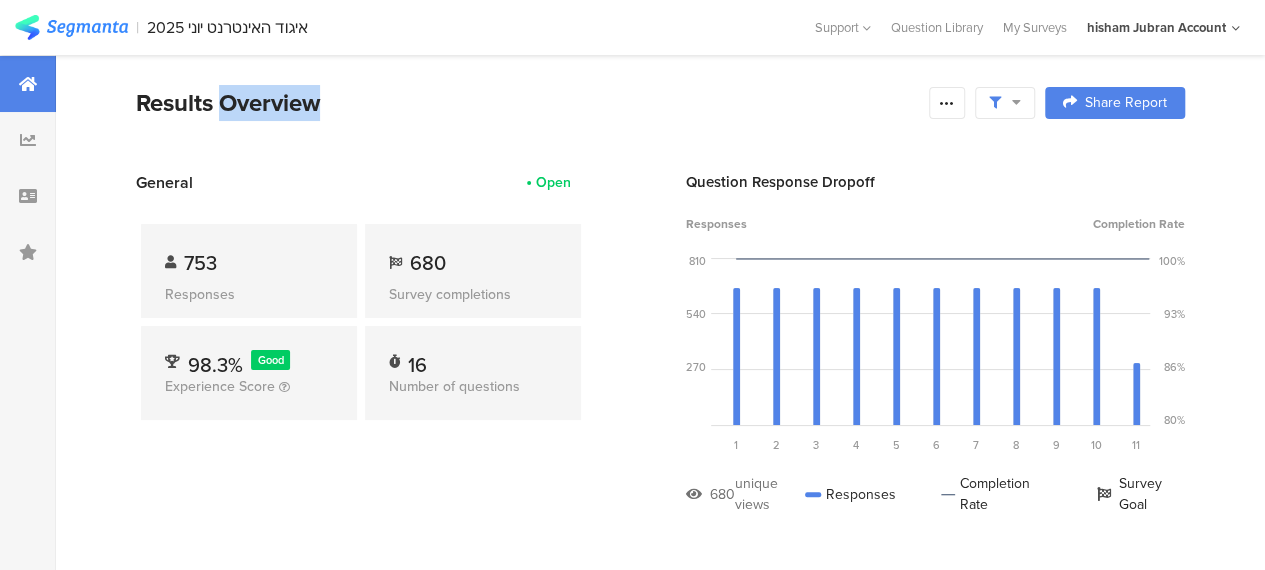 click on "Results Overview" at bounding box center (527, 103) 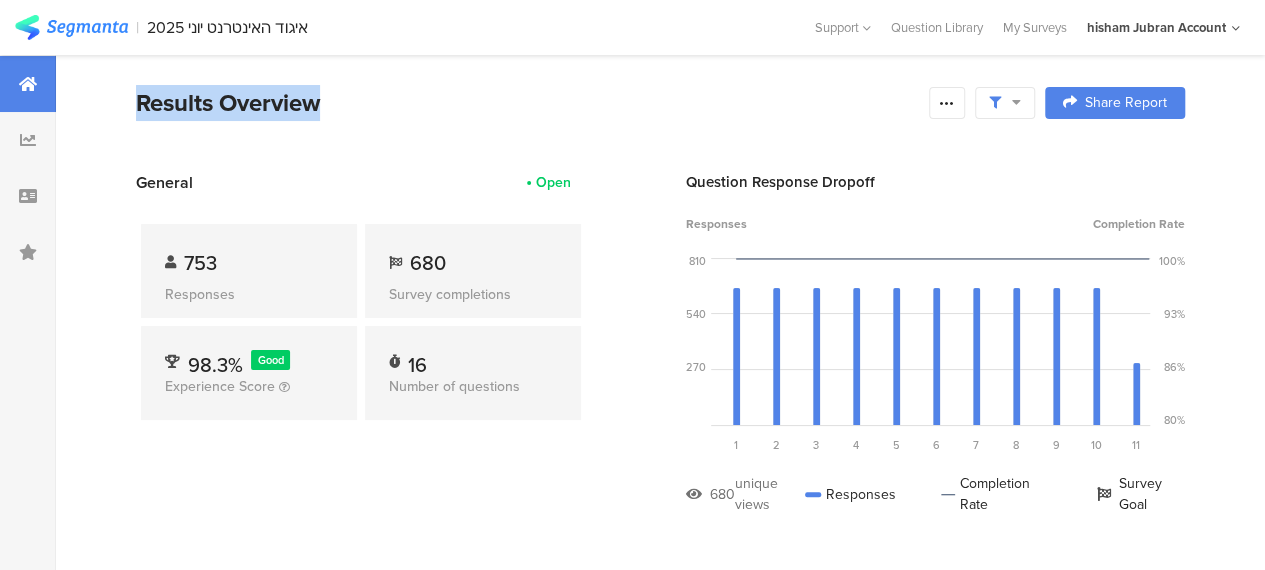 drag, startPoint x: 139, startPoint y: 91, endPoint x: 338, endPoint y: 99, distance: 199.16074 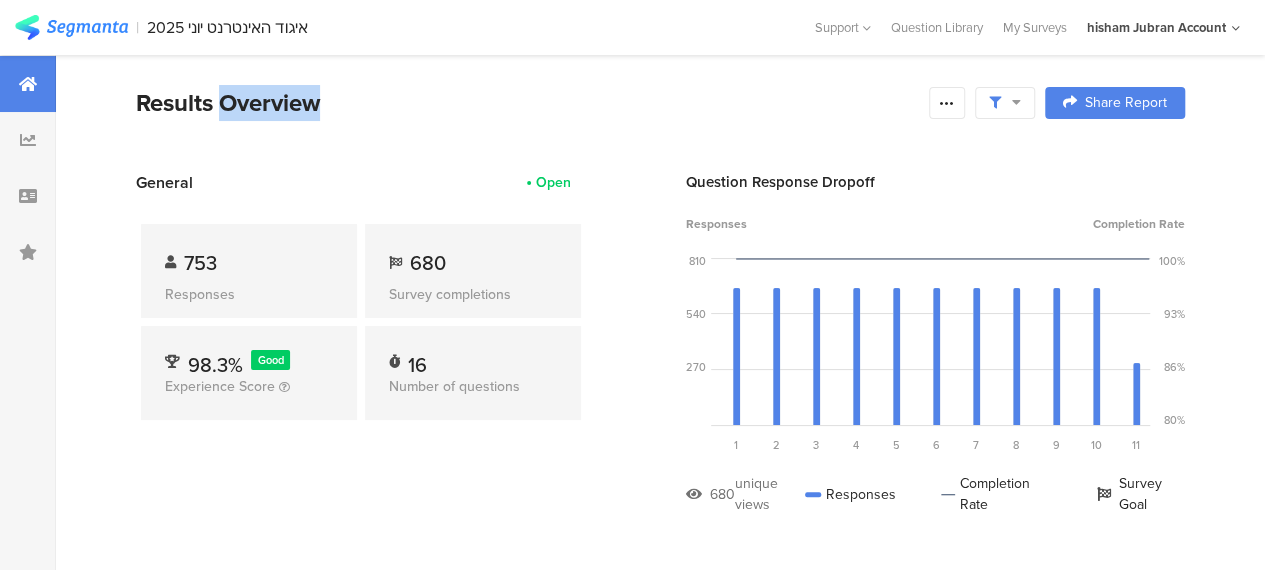 click on "Results Overview" at bounding box center [527, 103] 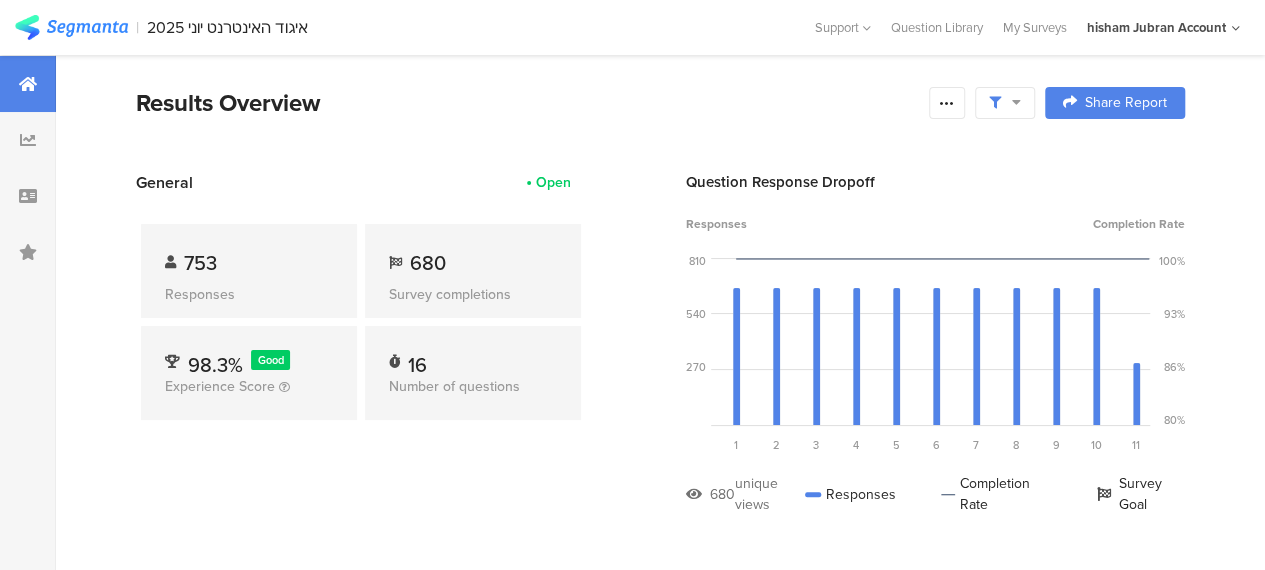 click on "Results Overview" at bounding box center (527, 103) 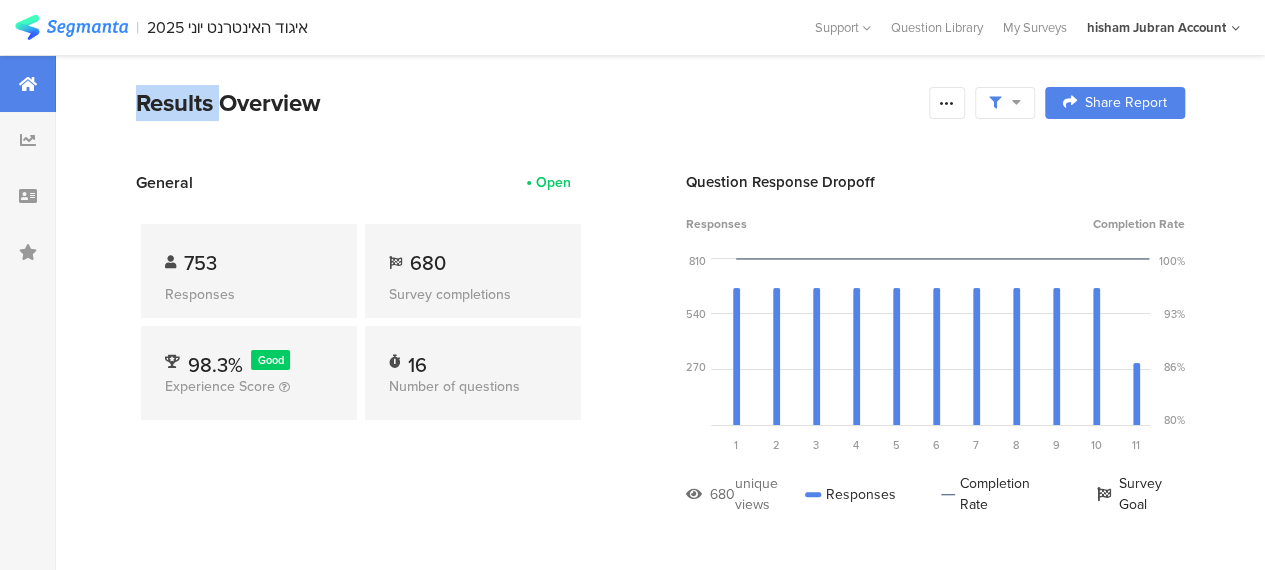 click on "Results Overview" at bounding box center [527, 103] 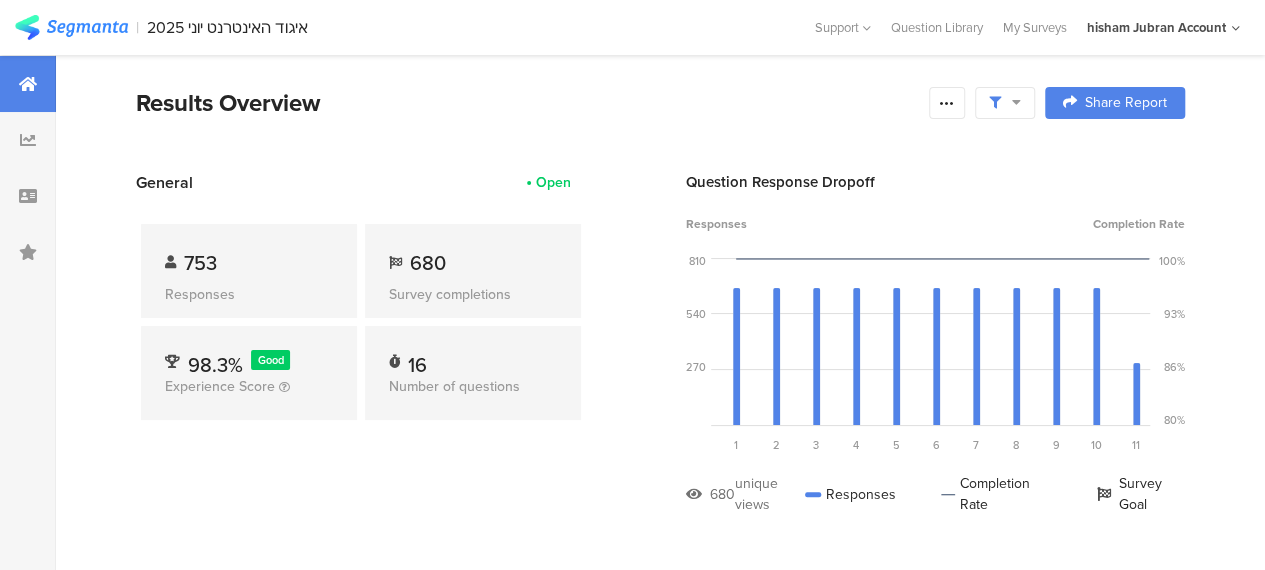 click on "Results Overview" at bounding box center (527, 103) 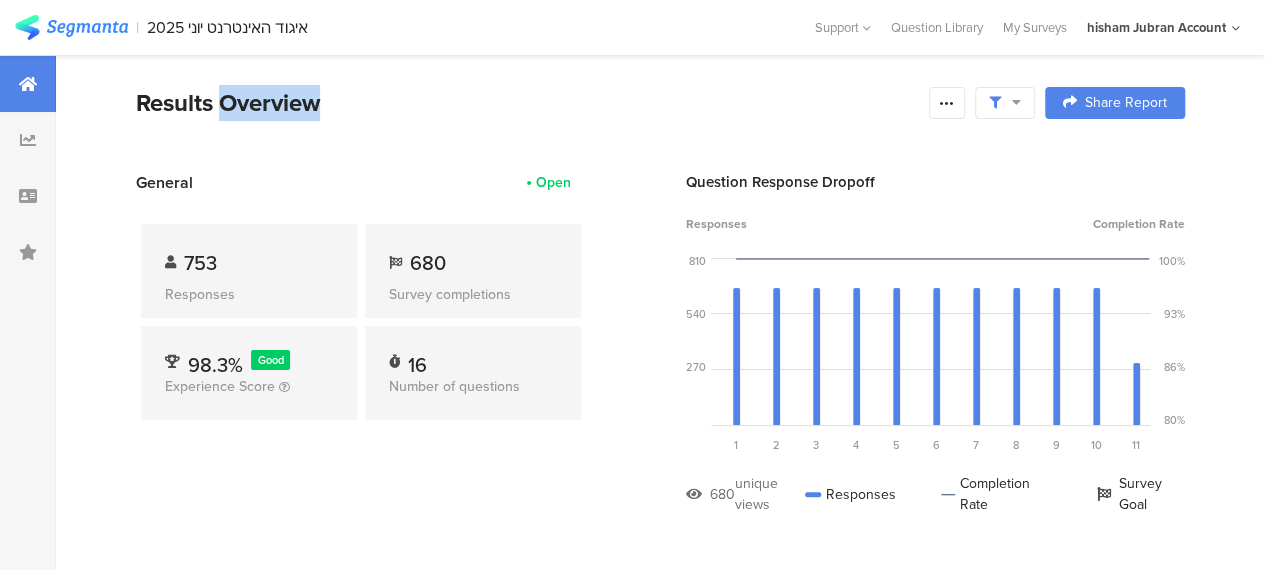 click on "Results Overview" at bounding box center [527, 103] 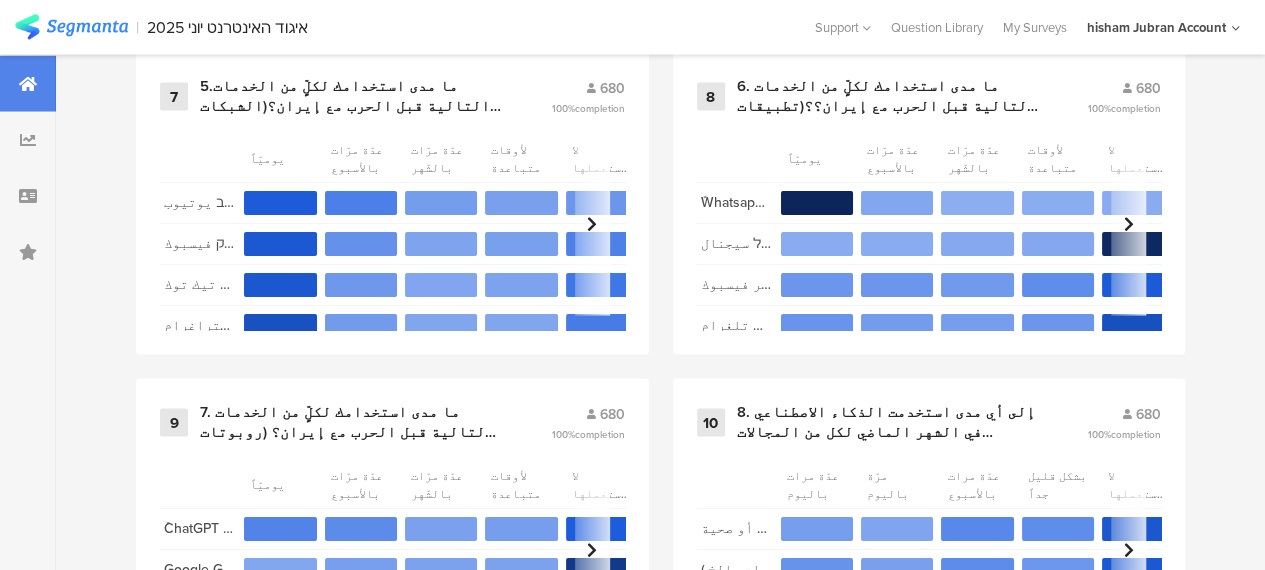 scroll, scrollTop: 2000, scrollLeft: 0, axis: vertical 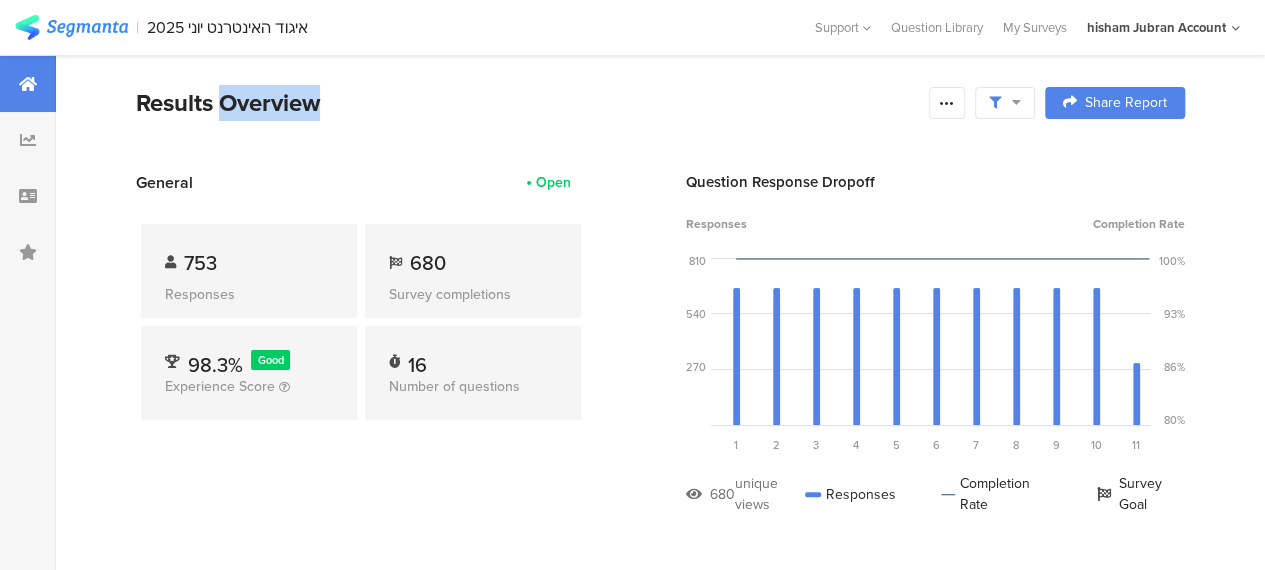 click on "Results Overview" at bounding box center (527, 103) 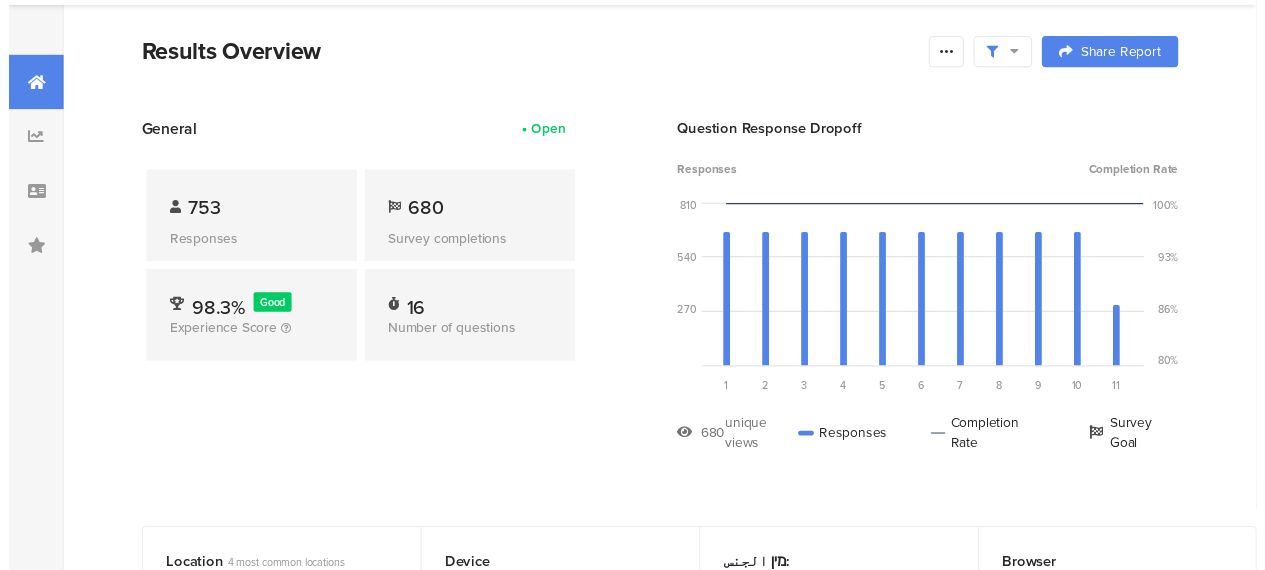 scroll, scrollTop: 0, scrollLeft: 0, axis: both 